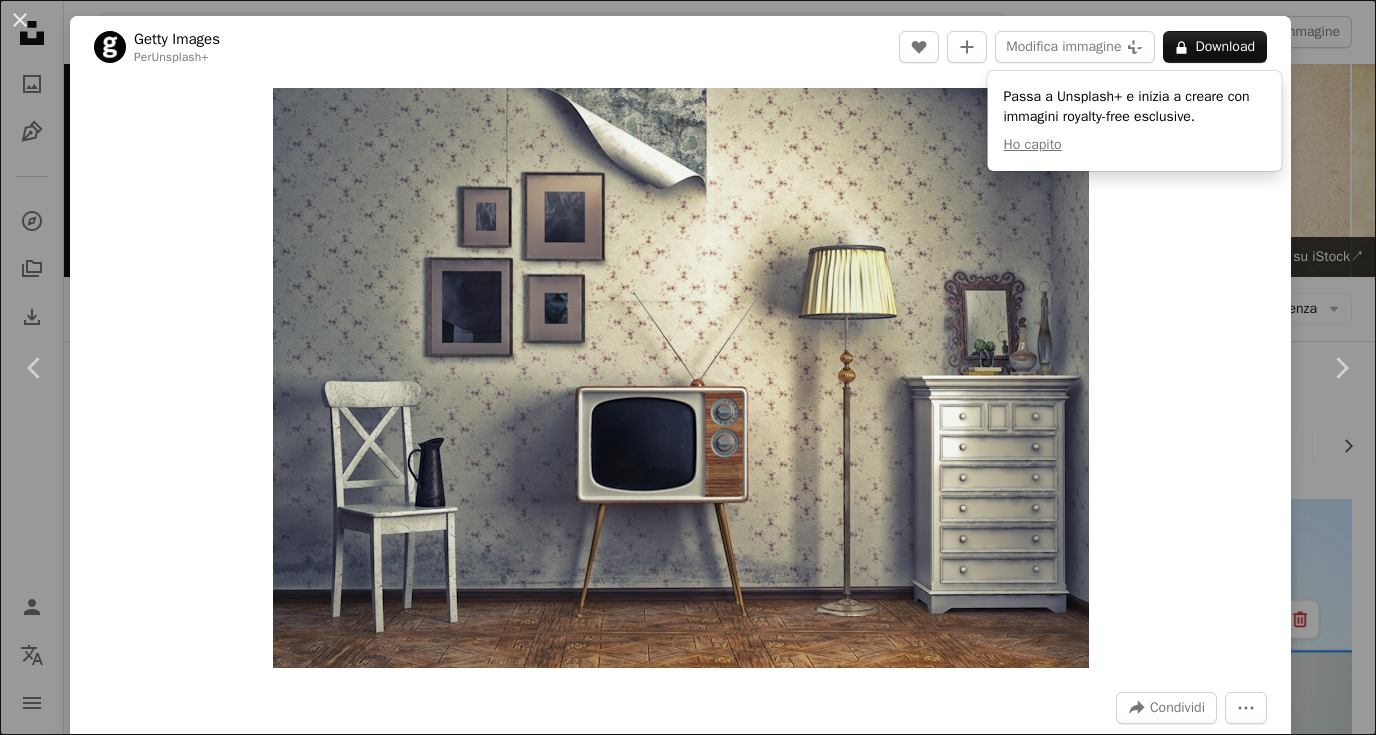 scroll, scrollTop: 813, scrollLeft: 0, axis: vertical 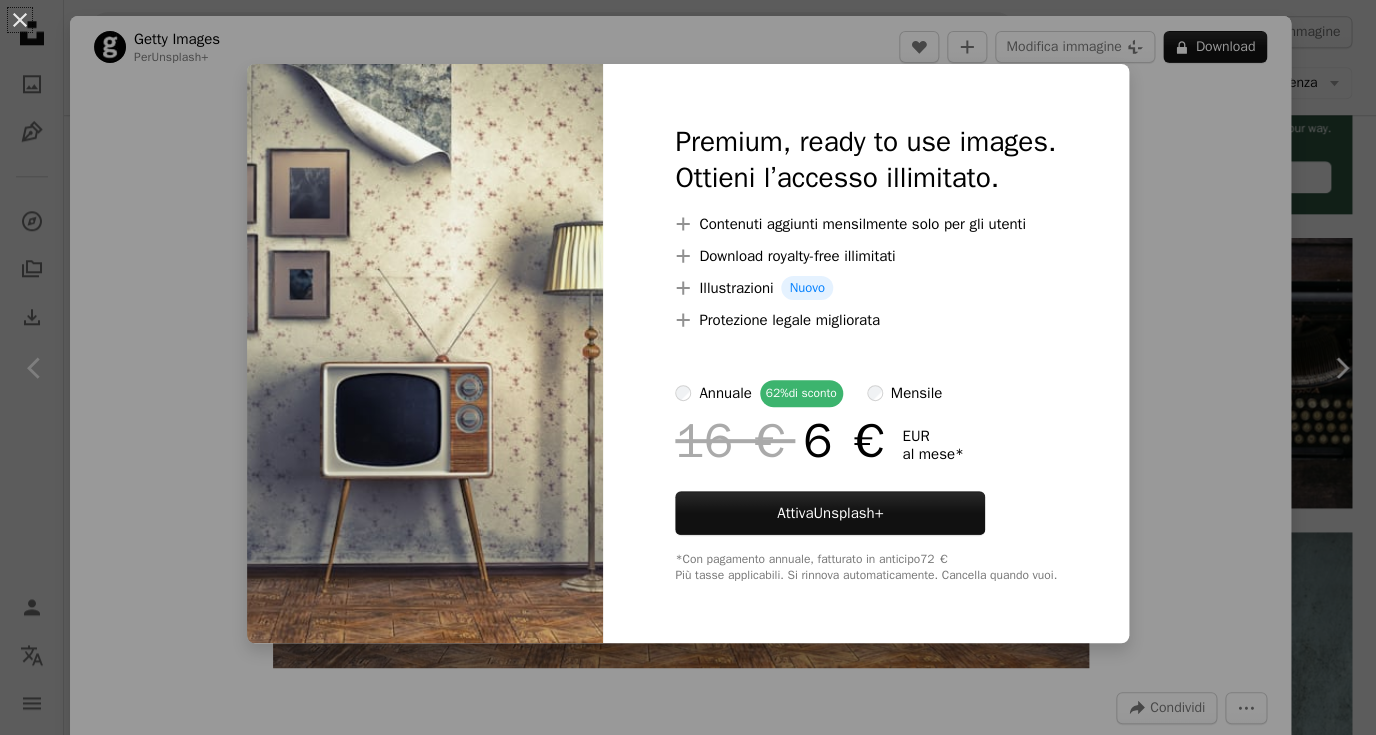click on "An X shape Premium, ready to use images. Ottieni l’accesso illimitato. A plus sign Contenuti aggiunti mensilmente solo per gli utenti A plus sign Download royalty-free illimitati A plus sign Illustrazioni  Nuovo A plus sign Protezione legale migliorata annuale 62%  di sconto mensile 16 €   6 € EUR al mese * Attiva  Unsplash+ *Con pagamento annuale, fatturato in anticipo  72 € Più tasse applicabili. Si rinnova automaticamente. Cancella quando vuoi." at bounding box center (688, 367) 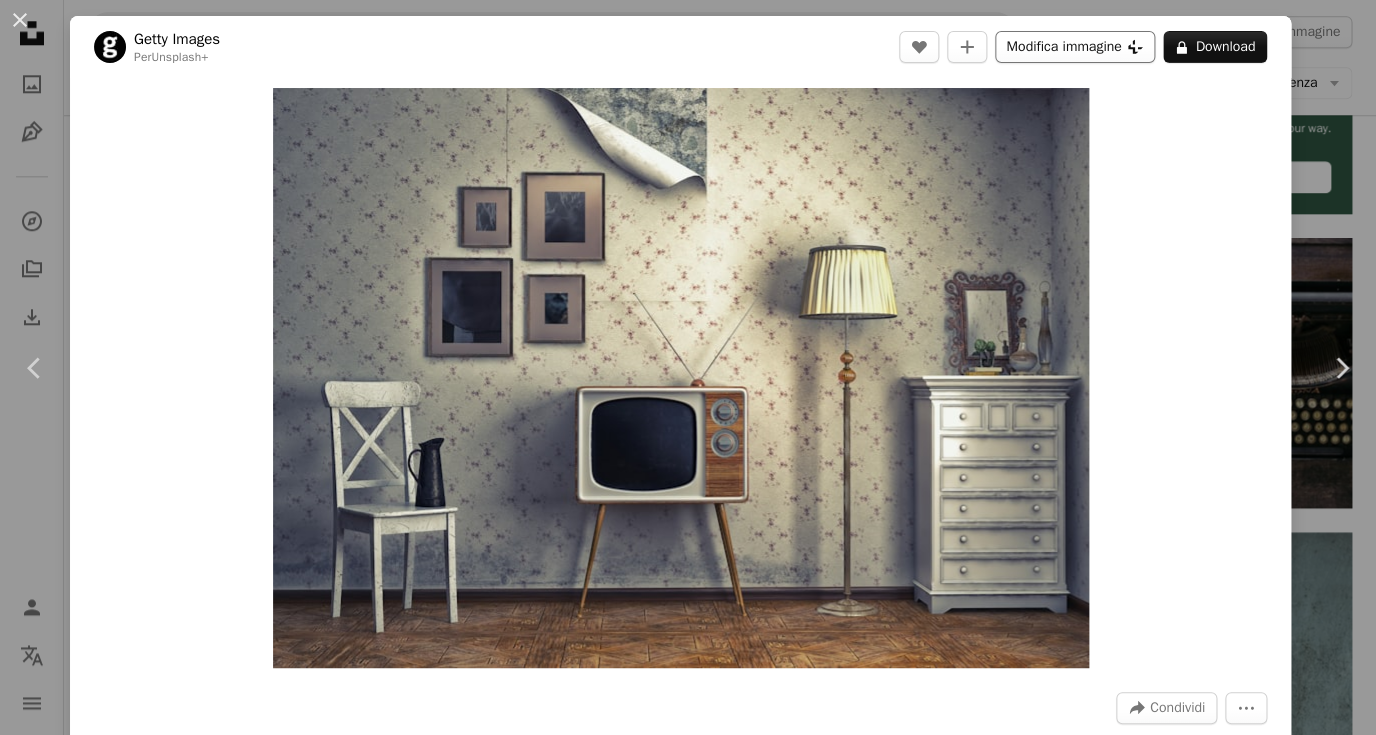 click on "Modifica immagine   Plus sign for Unsplash+" at bounding box center [1075, 47] 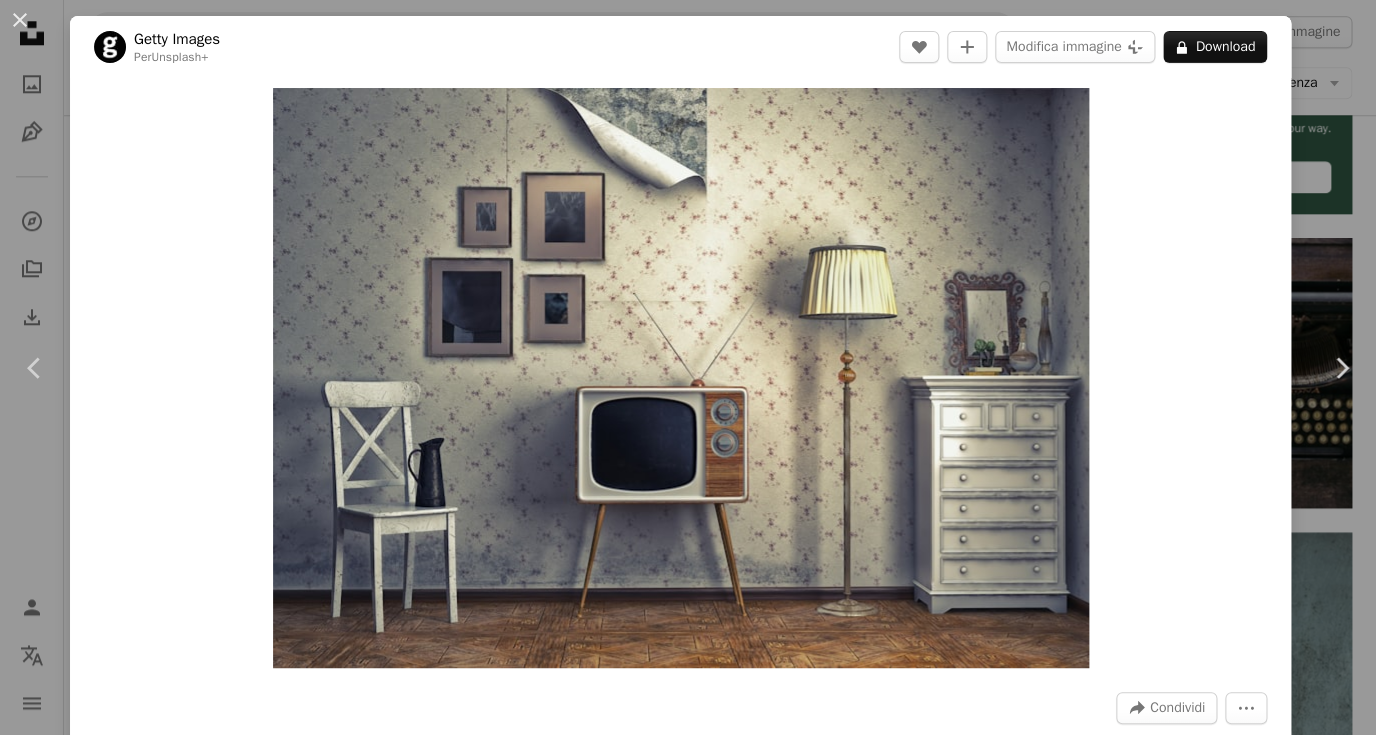 click at bounding box center (425, 4618) 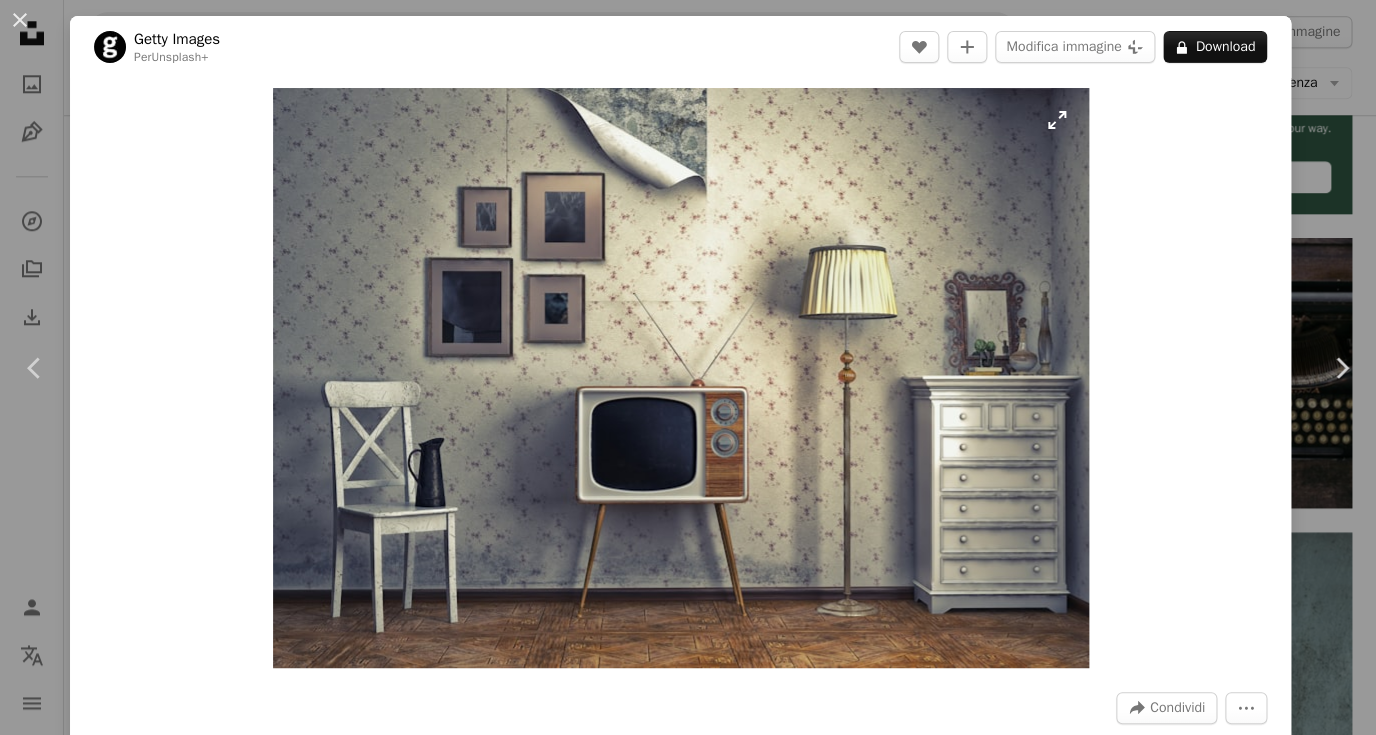 click at bounding box center (681, 378) 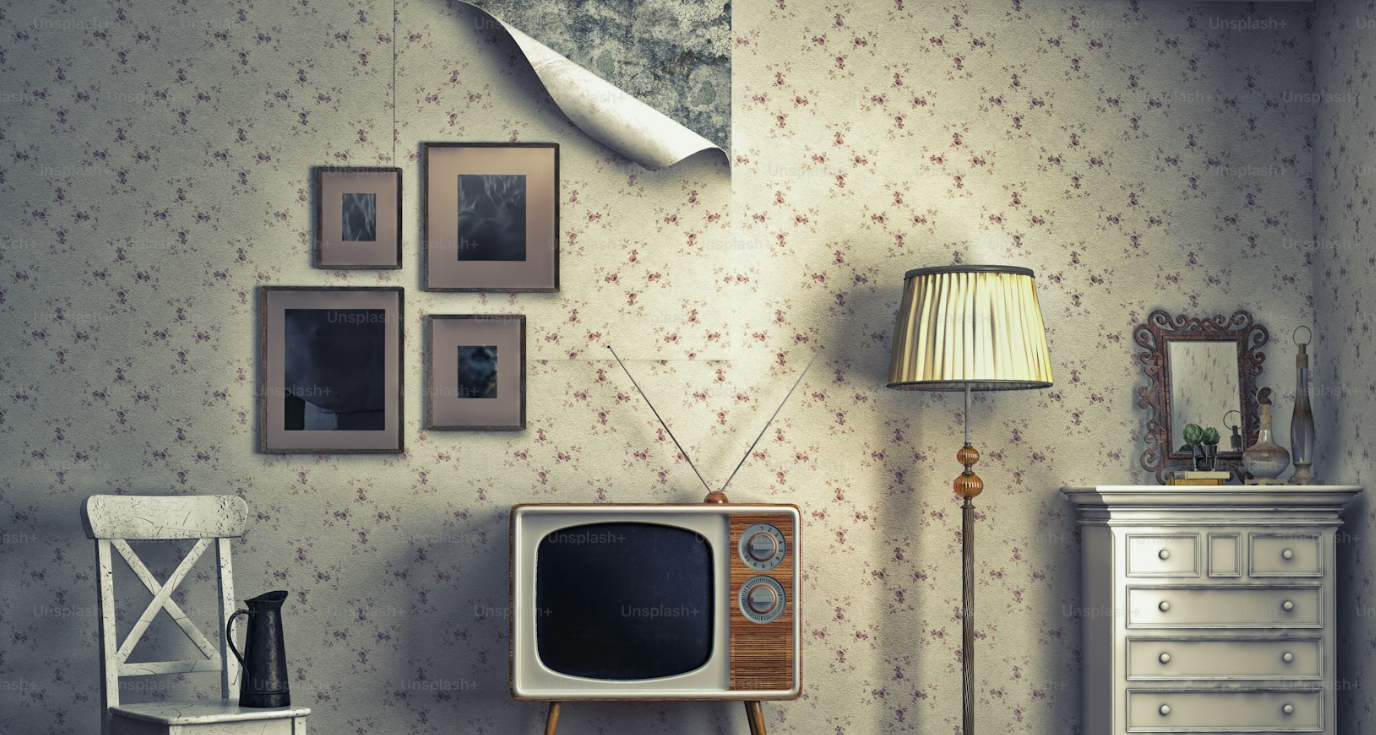 scroll, scrollTop: 122, scrollLeft: 0, axis: vertical 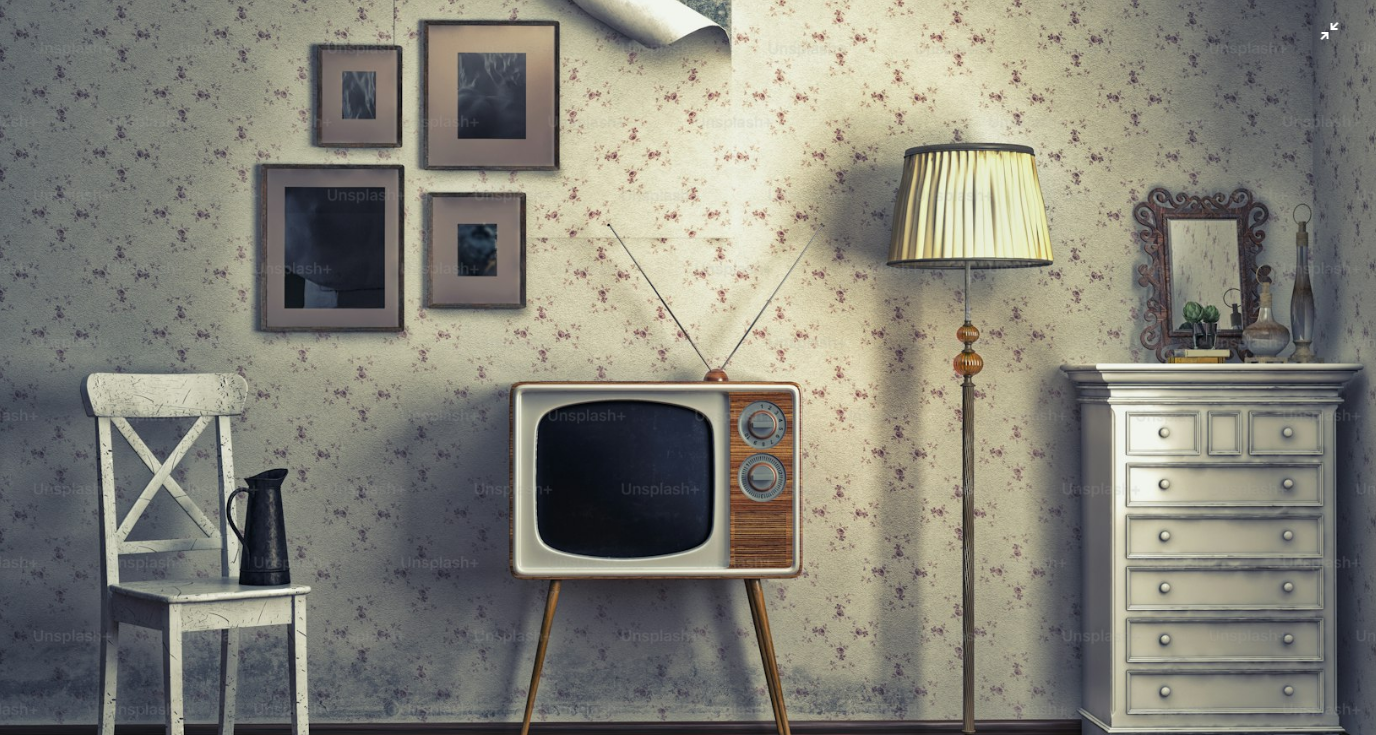 click at bounding box center (688, 367) 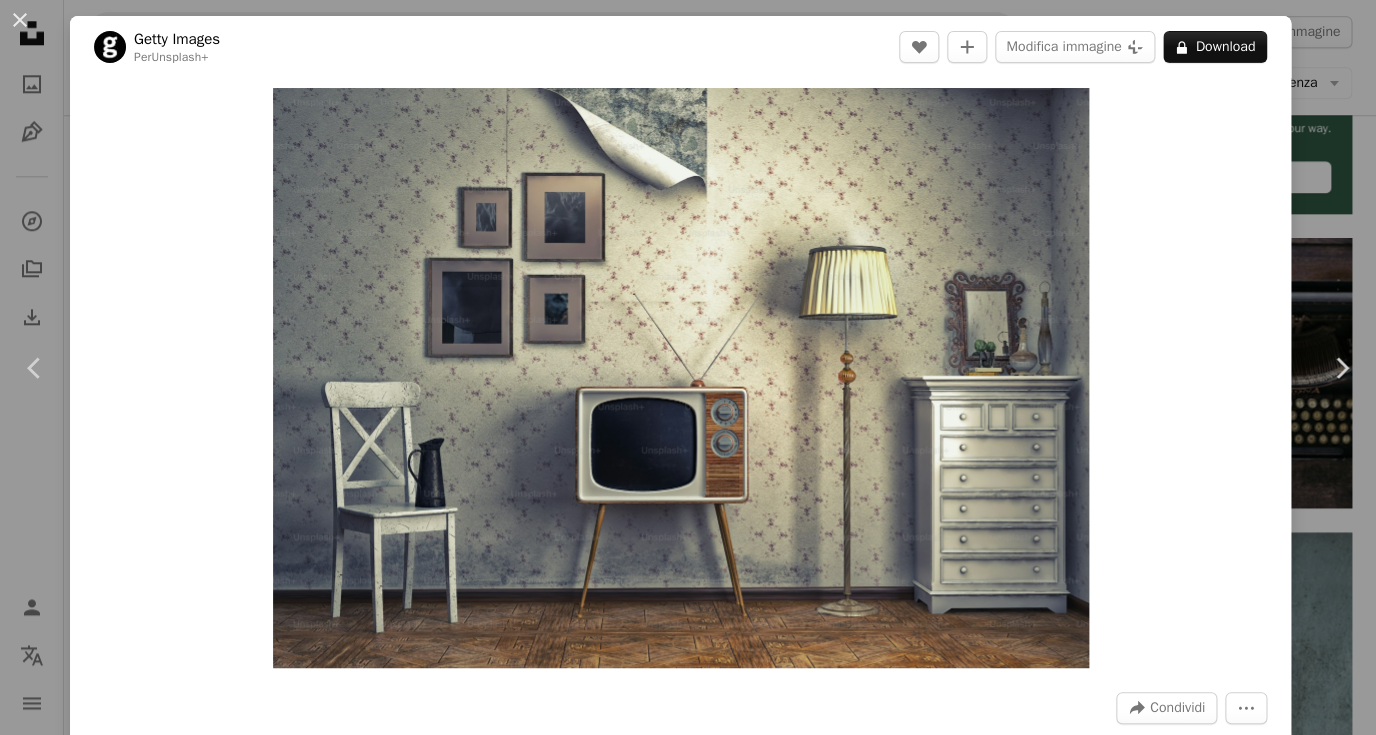 click at bounding box center (681, 378) 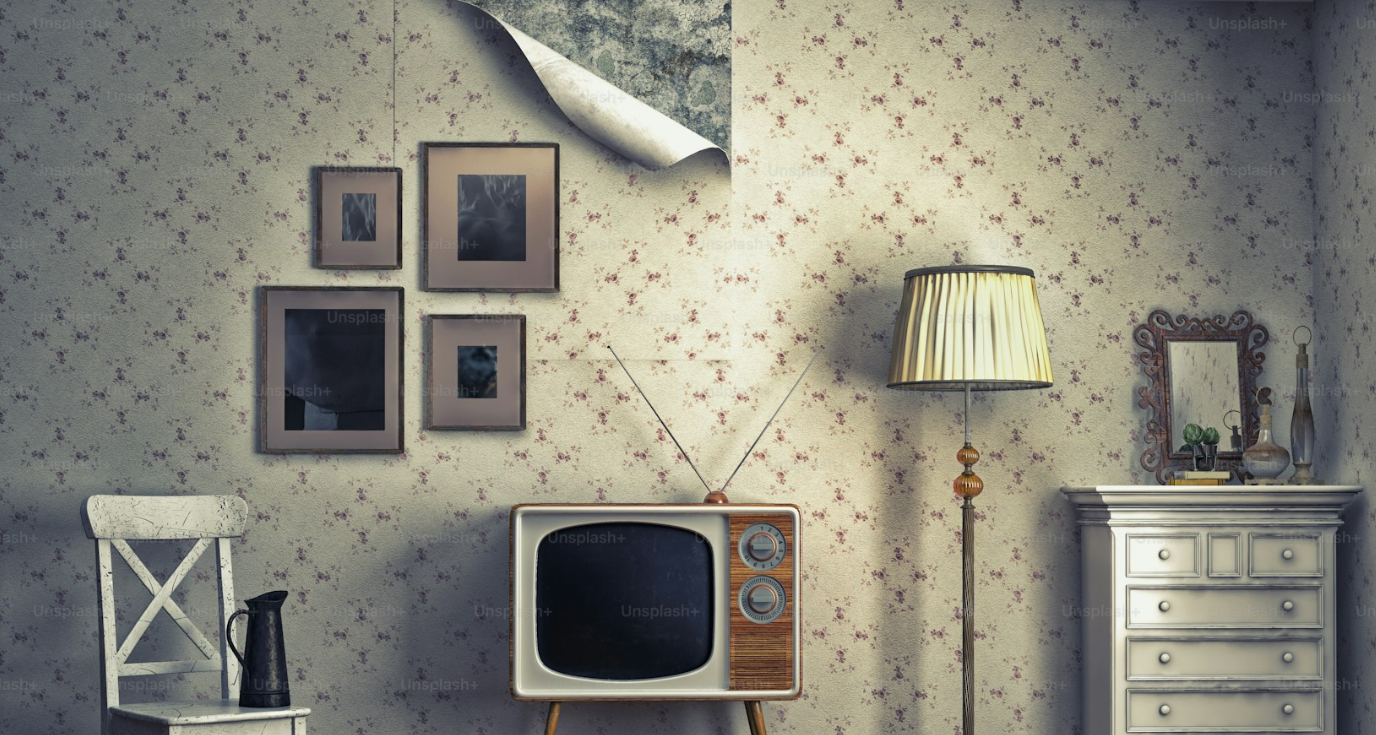 scroll, scrollTop: 122, scrollLeft: 0, axis: vertical 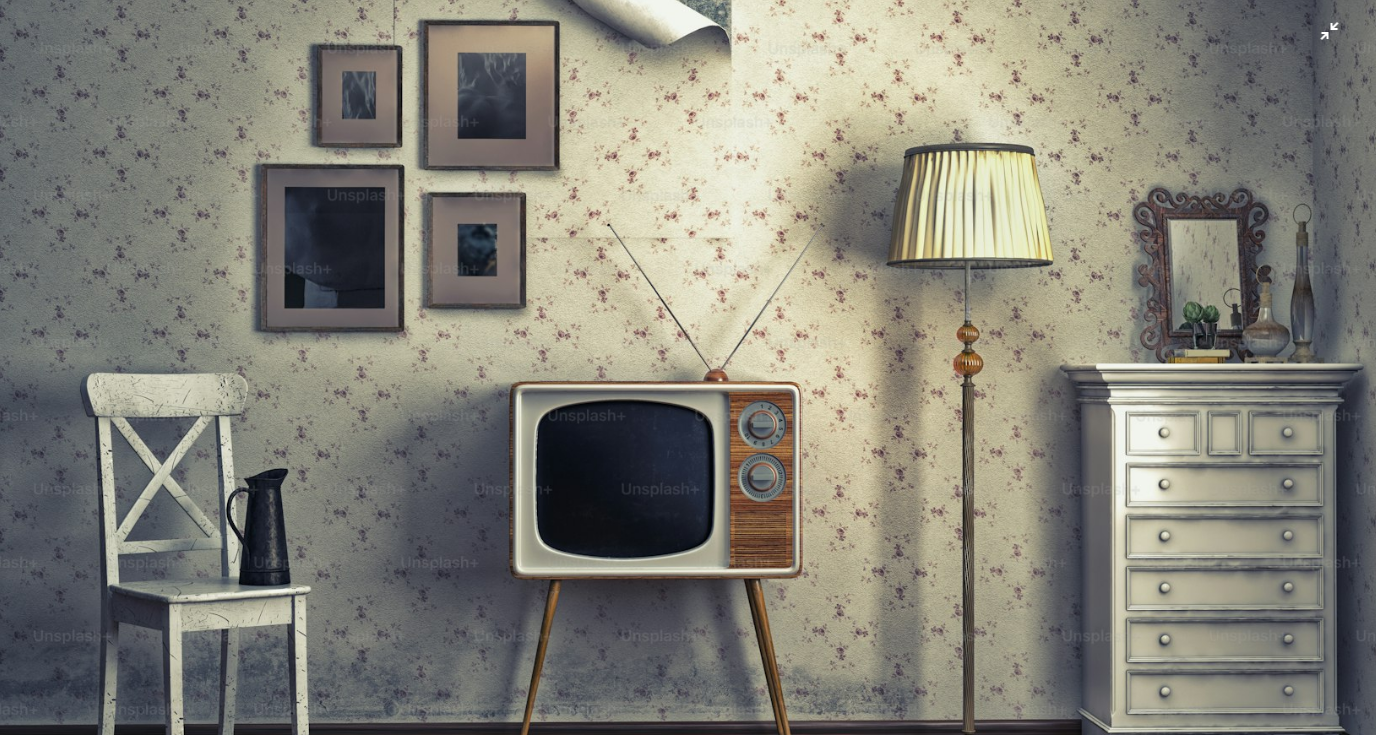 type 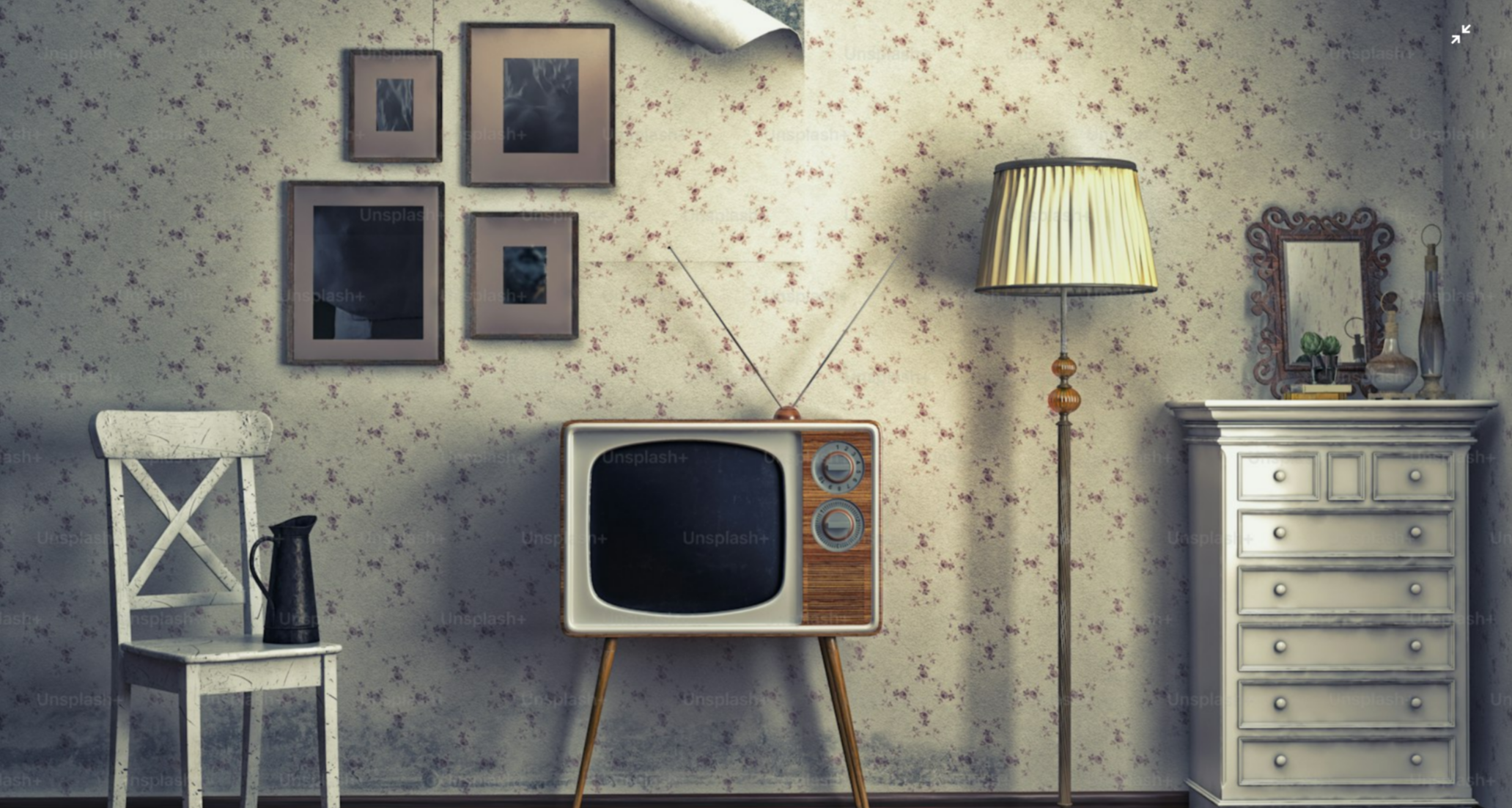scroll, scrollTop: 633, scrollLeft: 0, axis: vertical 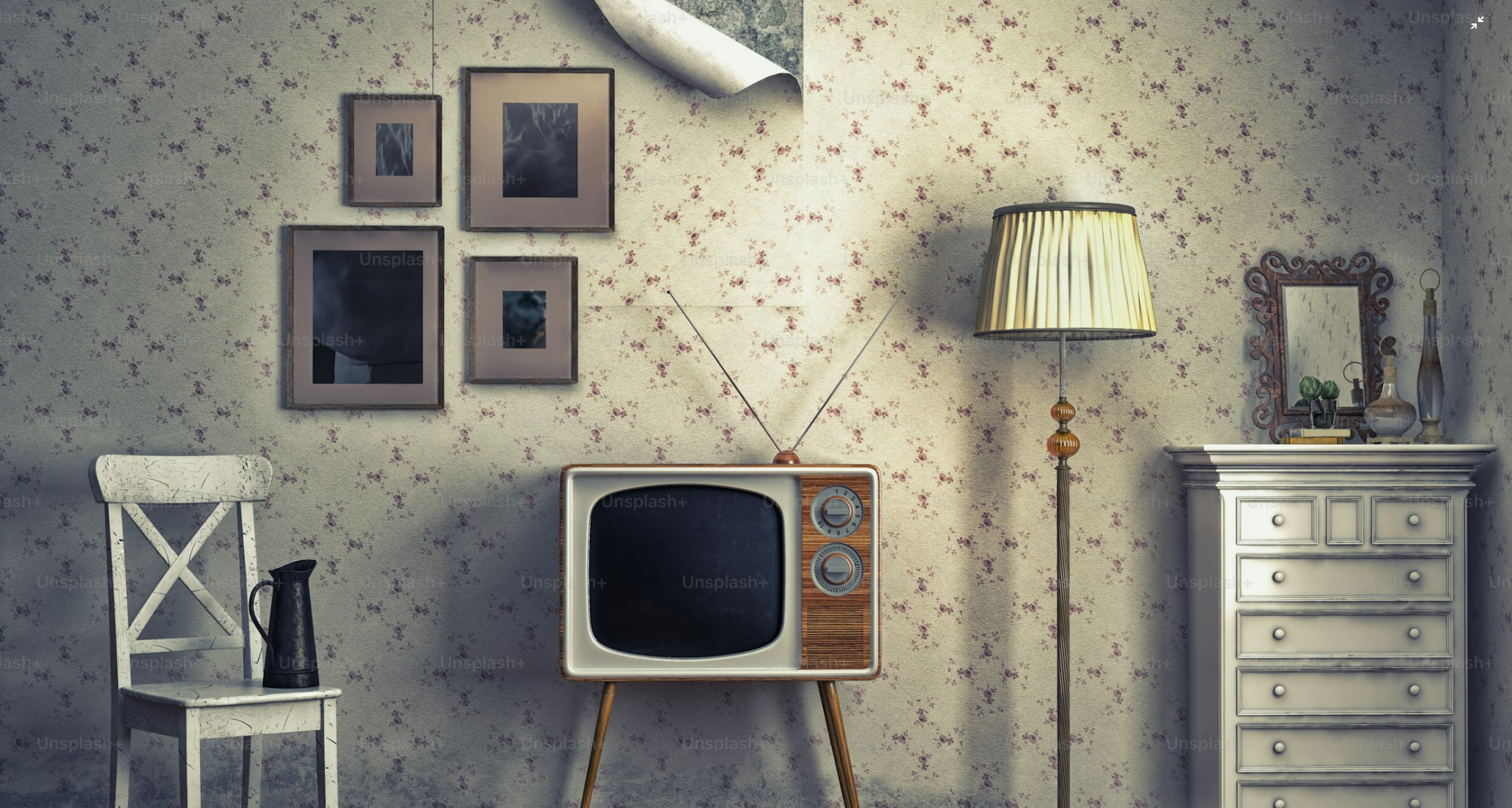 click at bounding box center [756, 448] 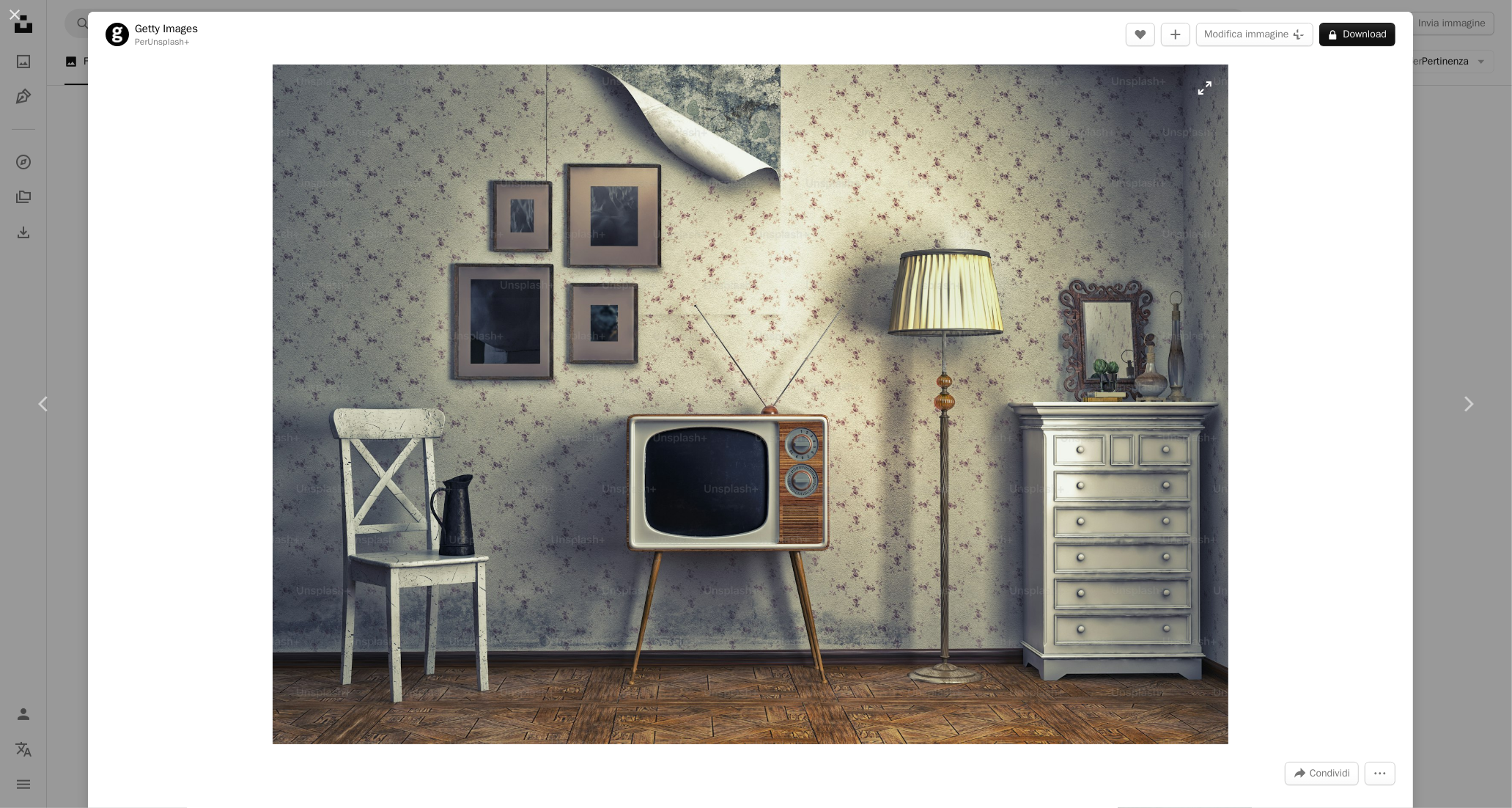type 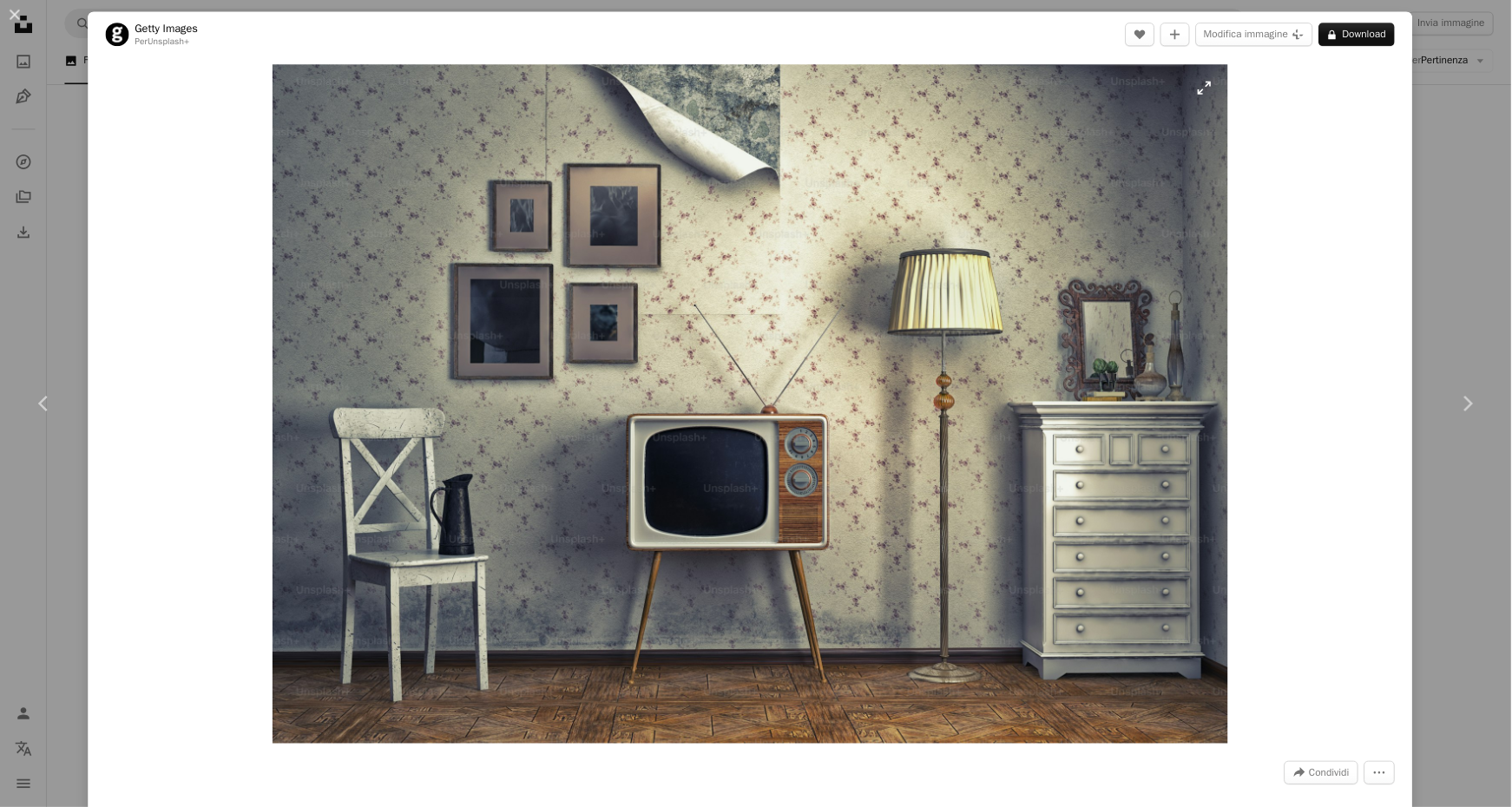 scroll, scrollTop: 712, scrollLeft: 0, axis: vertical 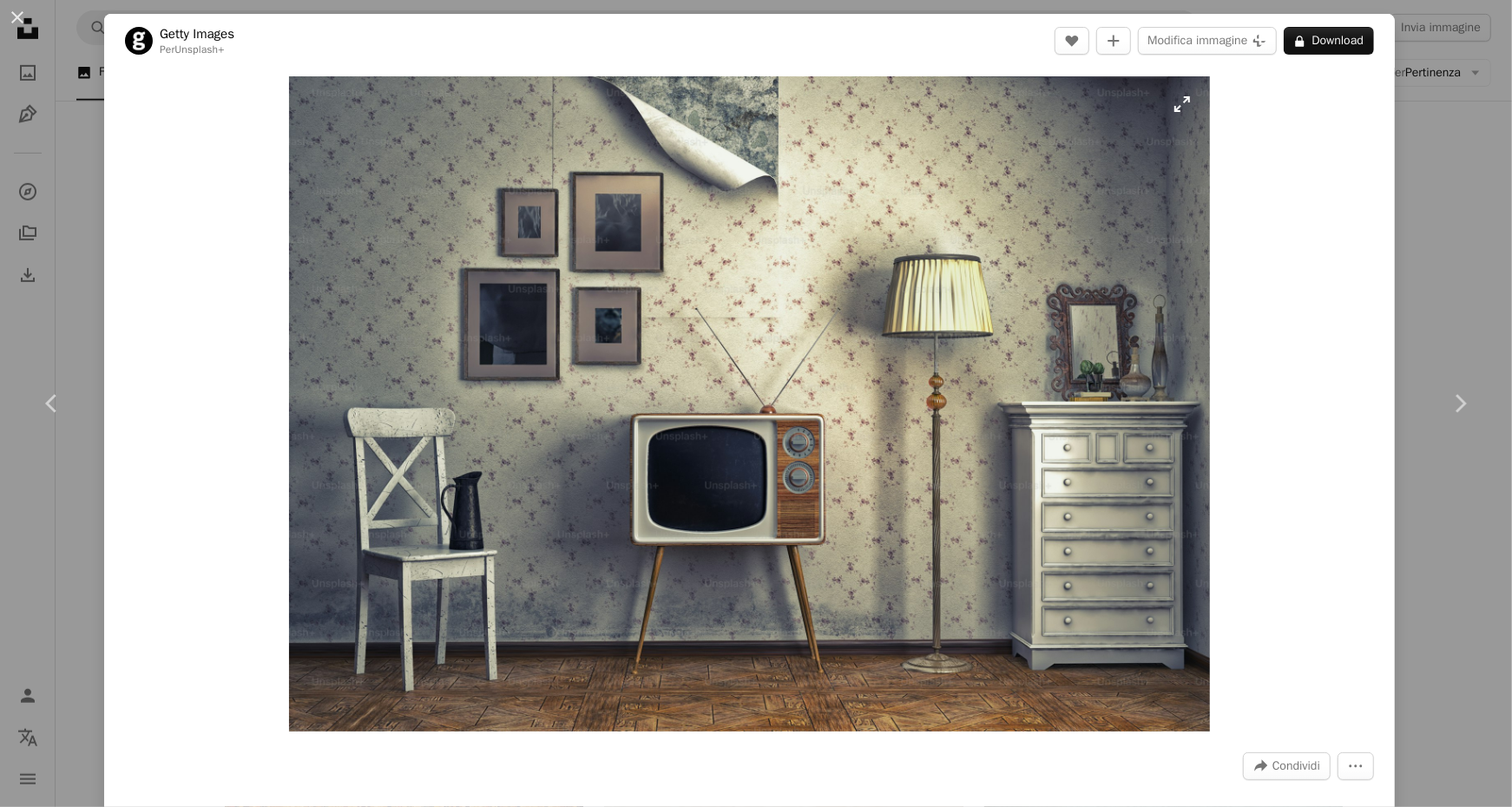 click at bounding box center (749, 404) 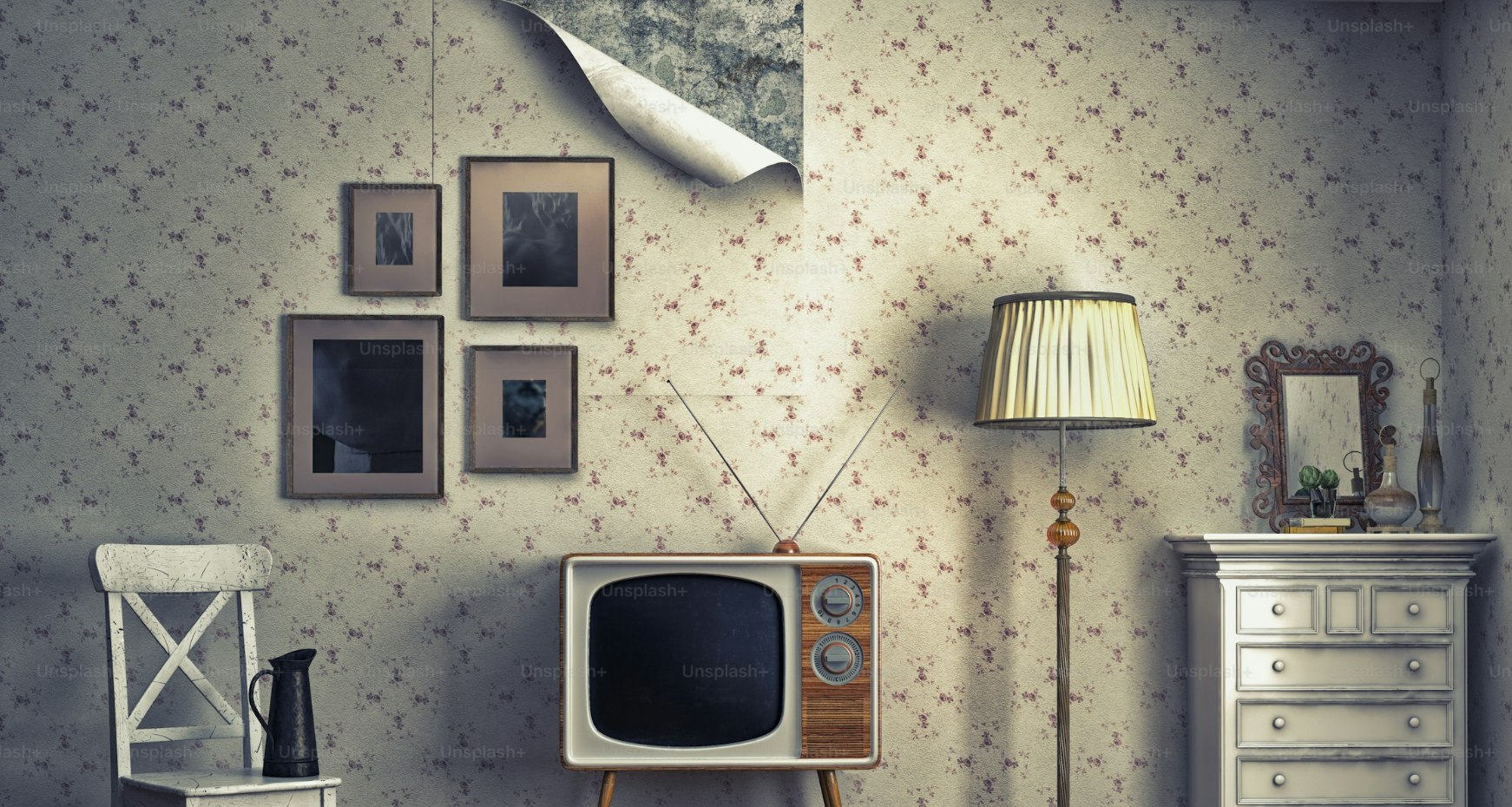 scroll, scrollTop: 134, scrollLeft: 0, axis: vertical 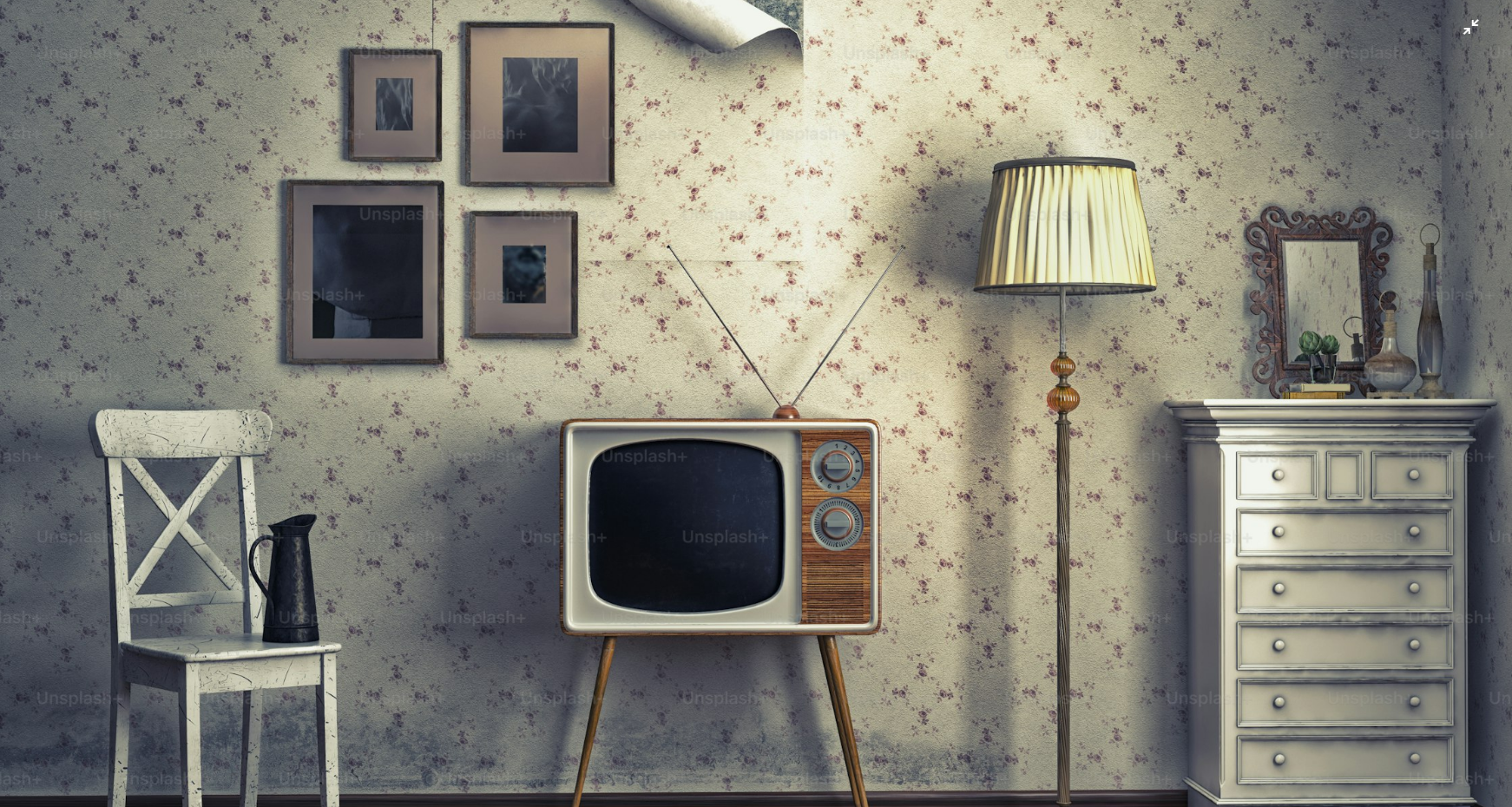 click at bounding box center [756, 403] 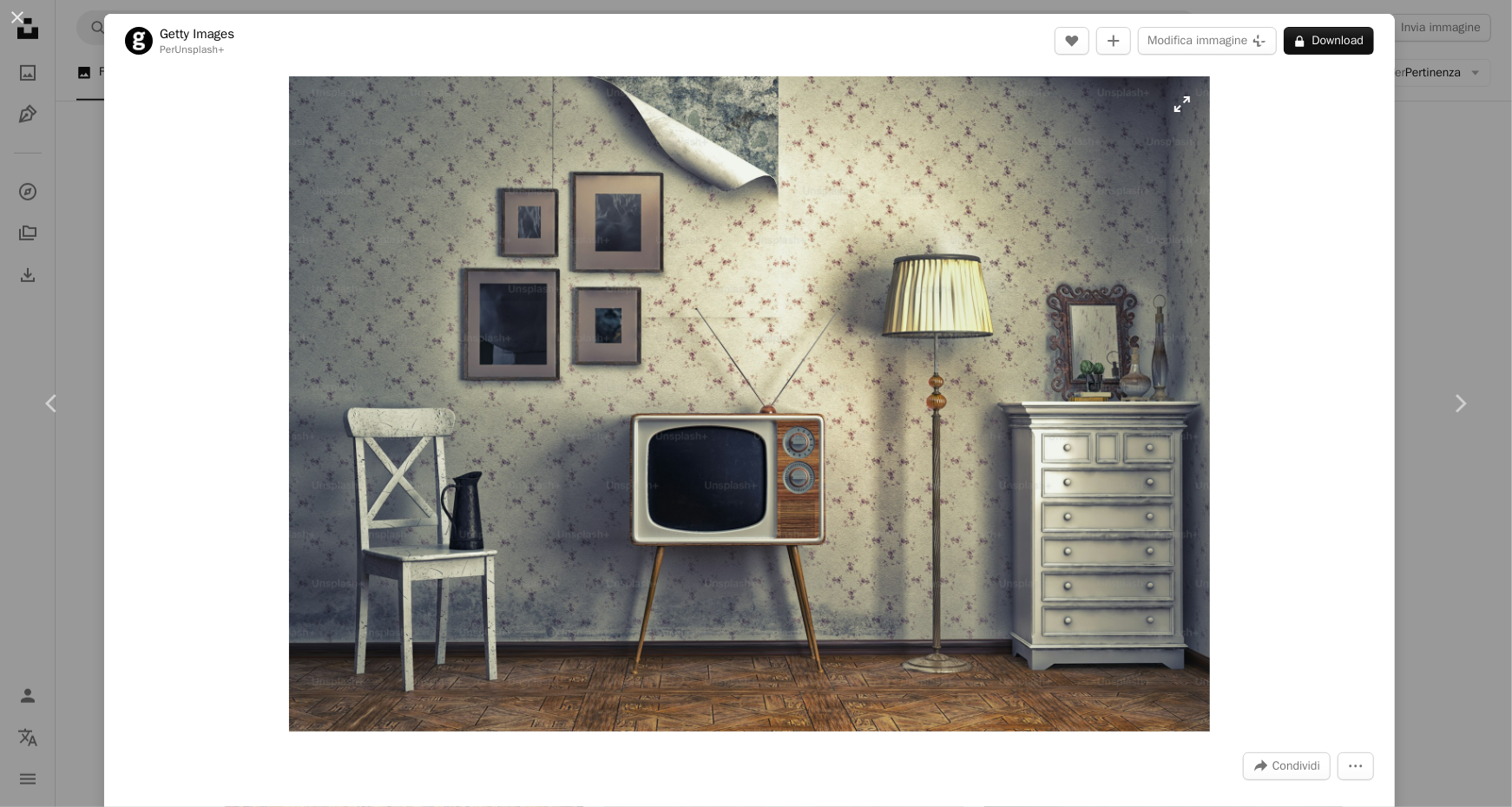 click at bounding box center (749, 404) 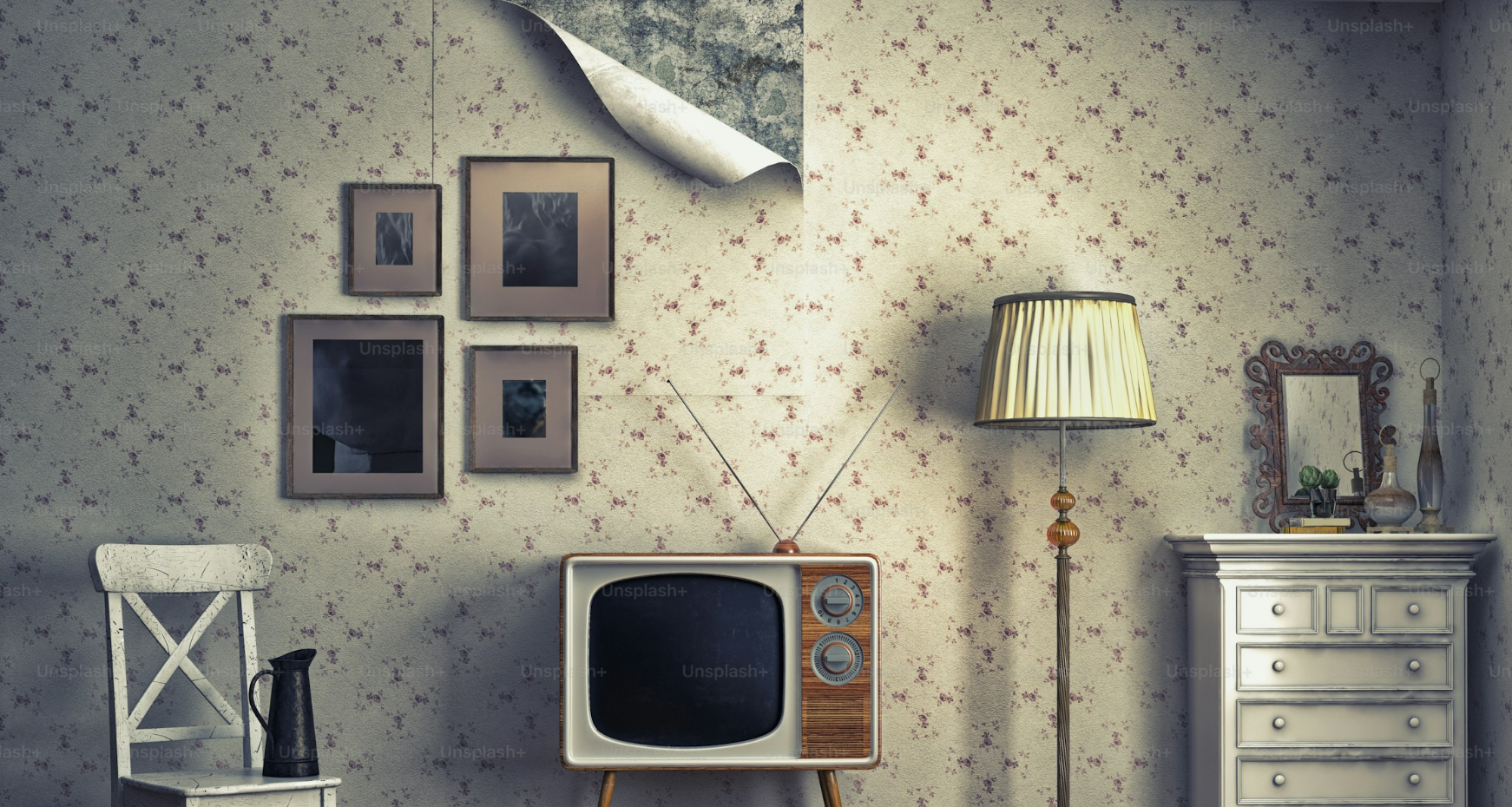 scroll, scrollTop: 134, scrollLeft: 0, axis: vertical 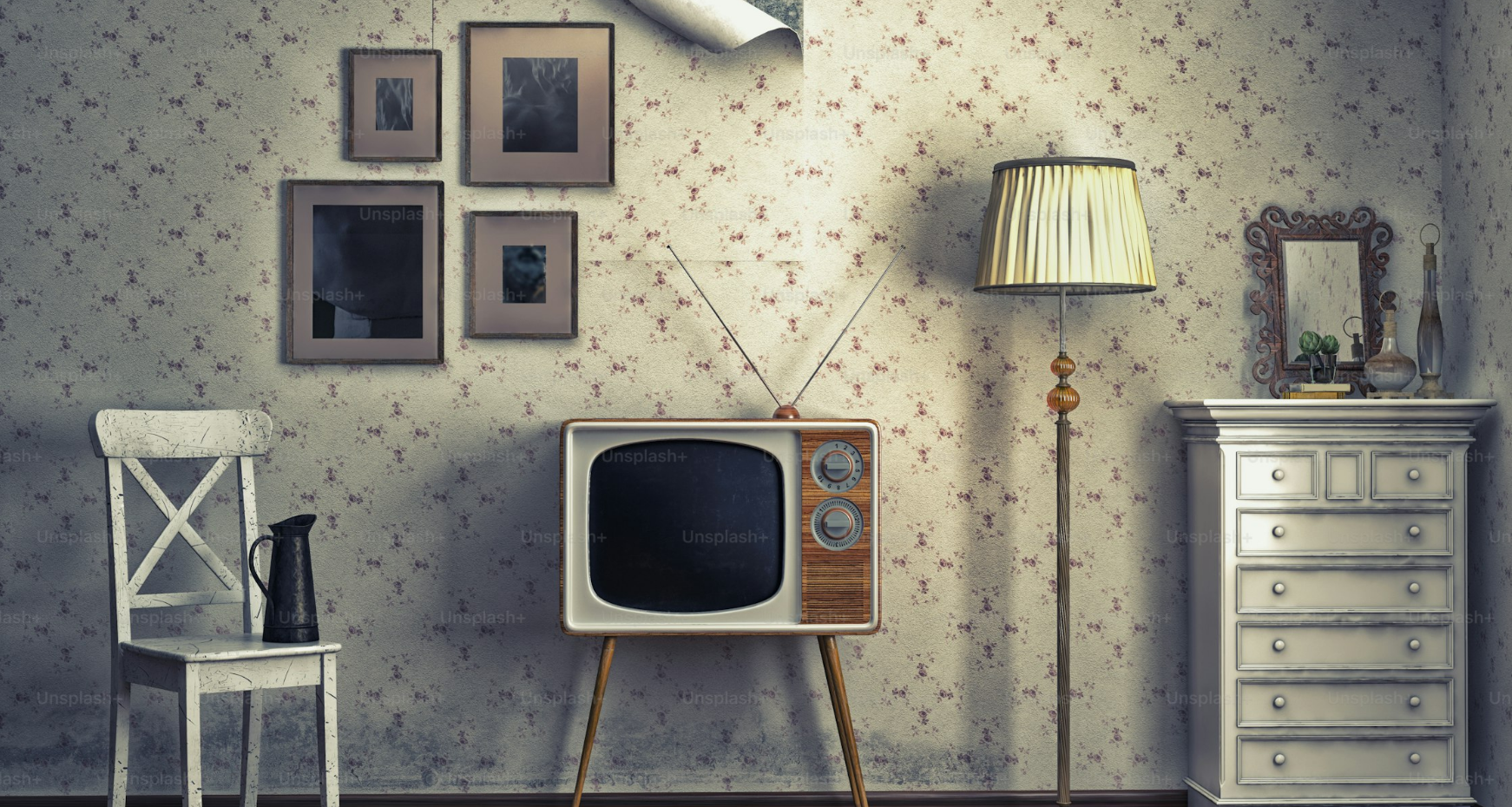 click at bounding box center [756, 403] 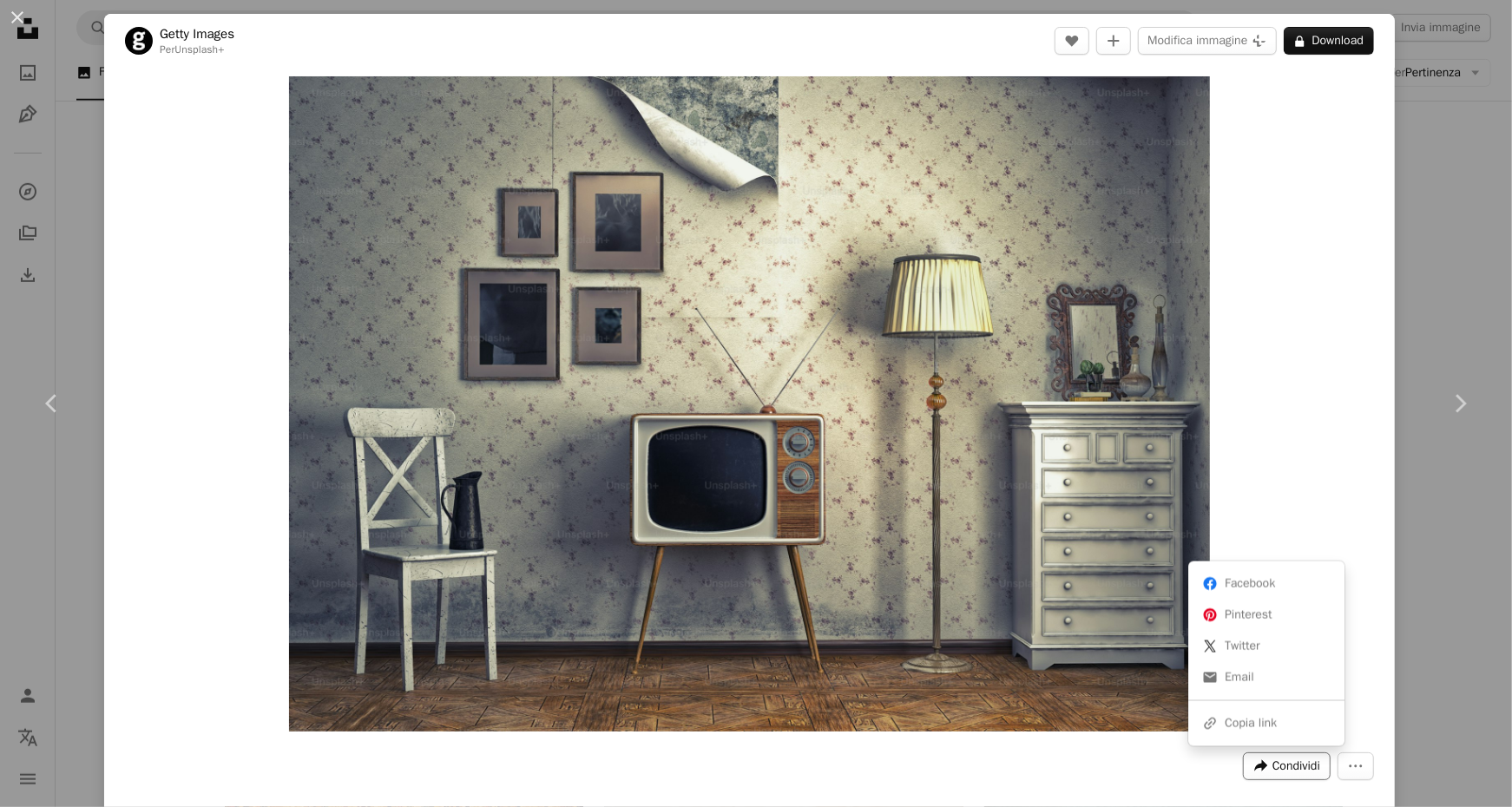 click on "Condividi" at bounding box center (1296, 766) 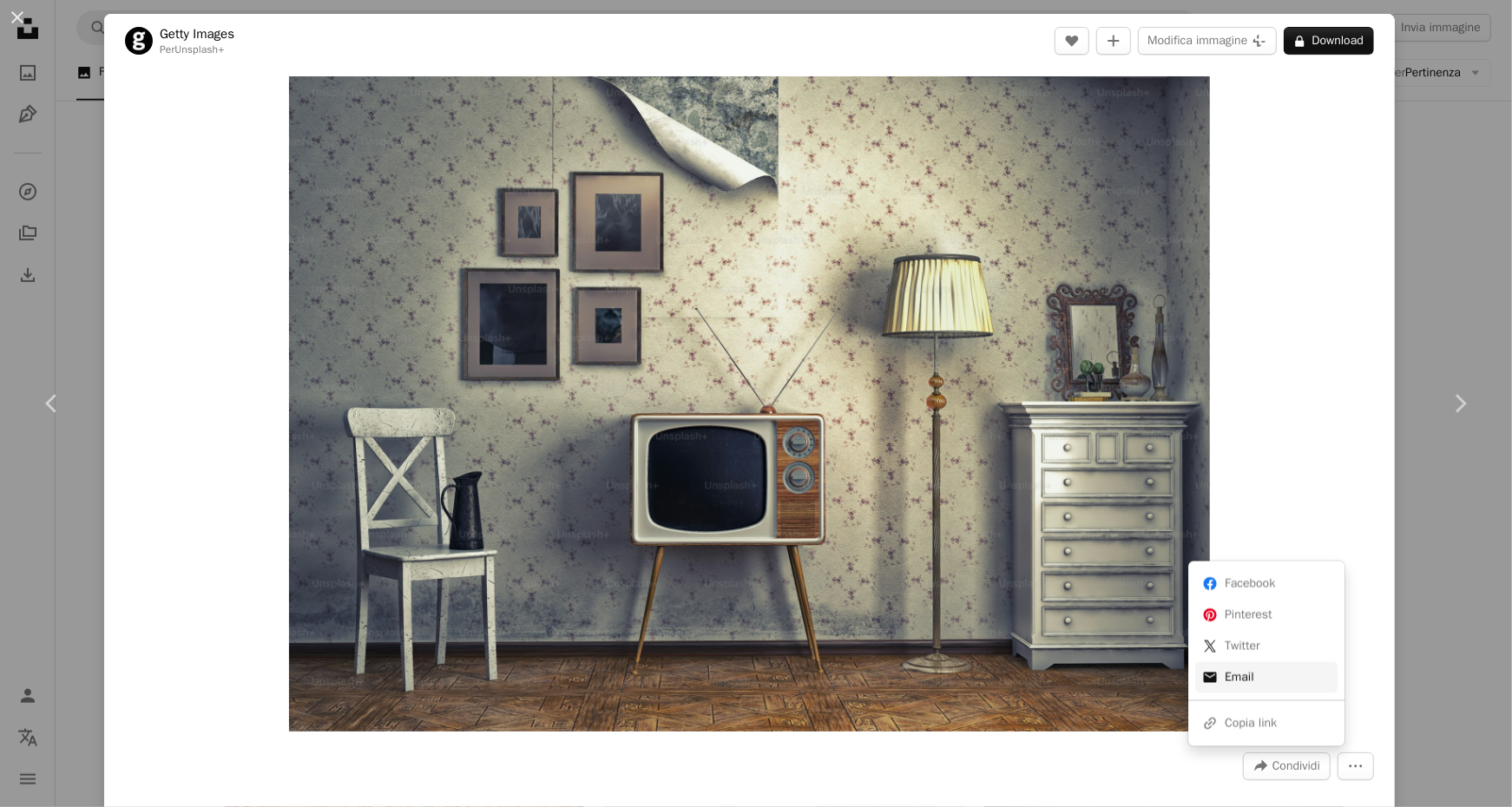 click on "An envelope Email" at bounding box center [1266, 678] 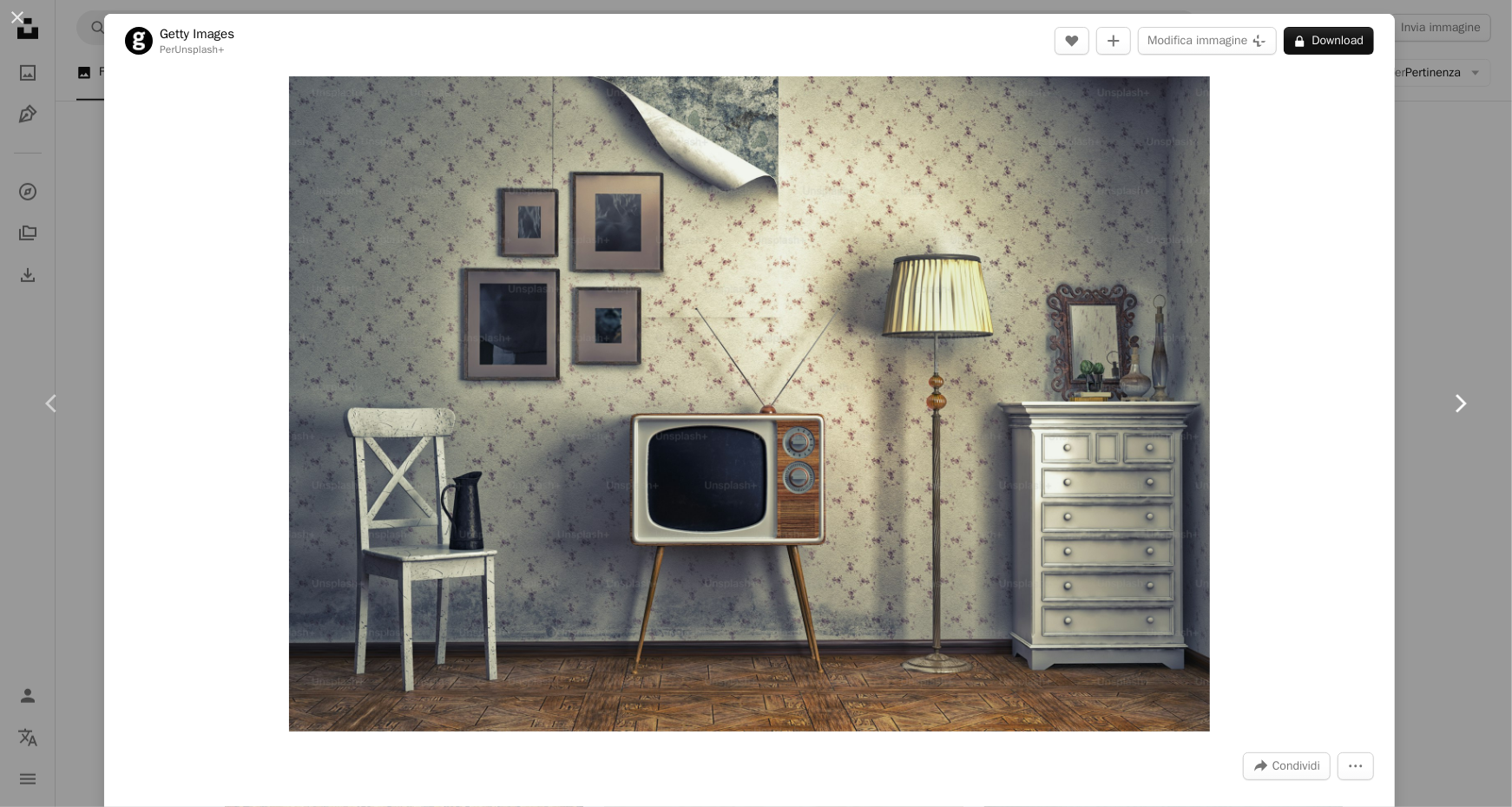 click on "Chevron right" 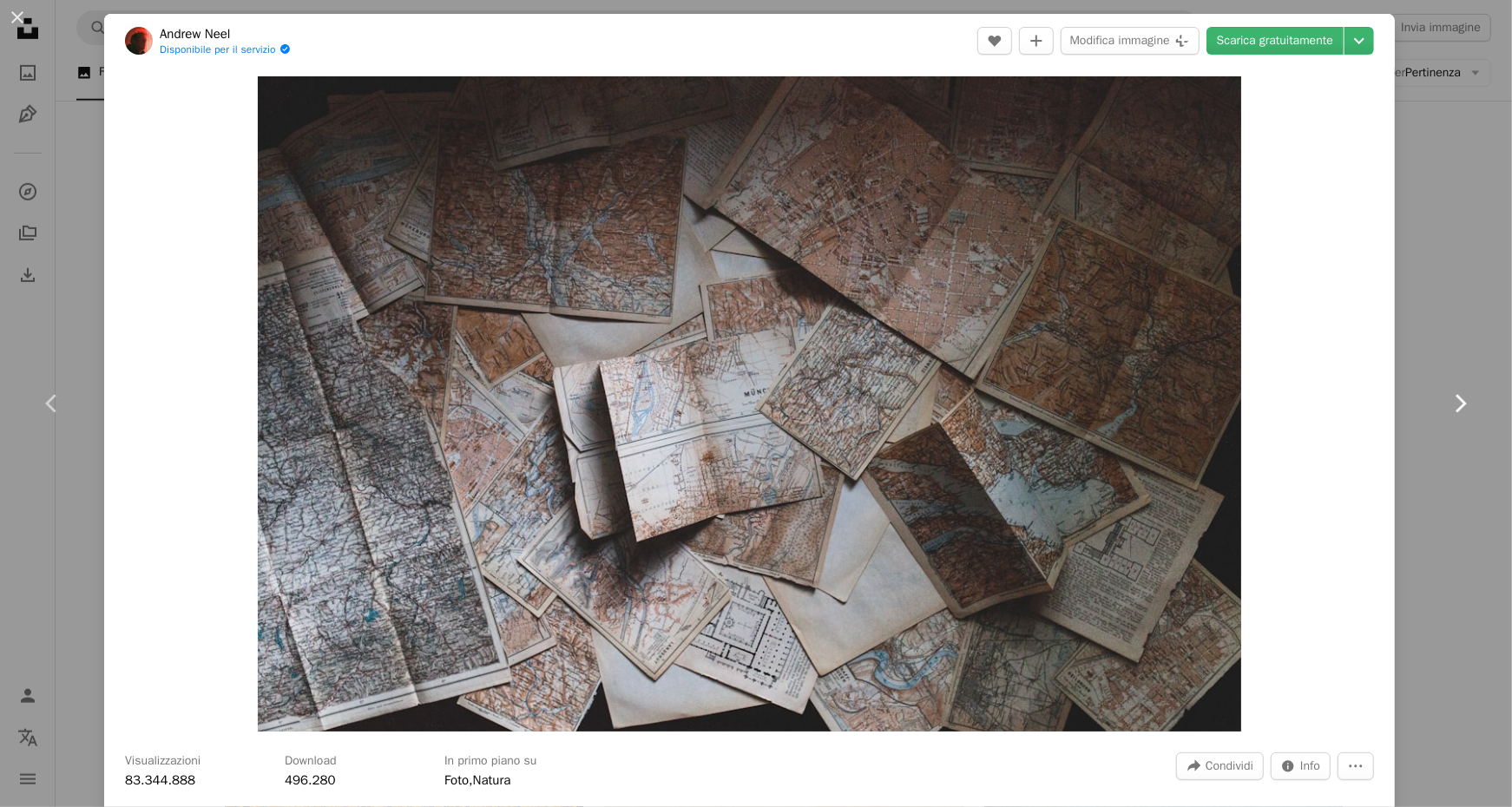 click 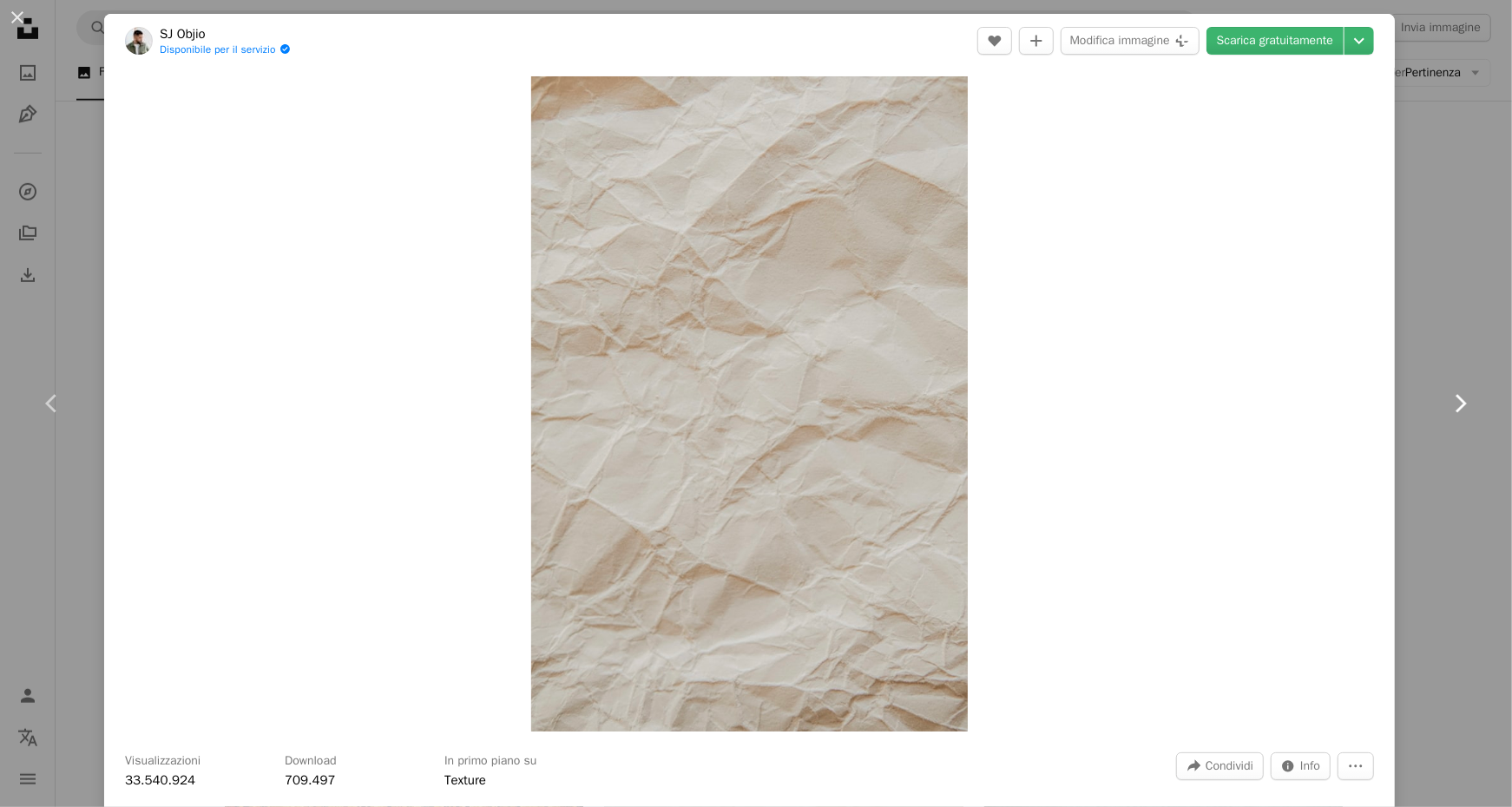 click on "Chevron right" 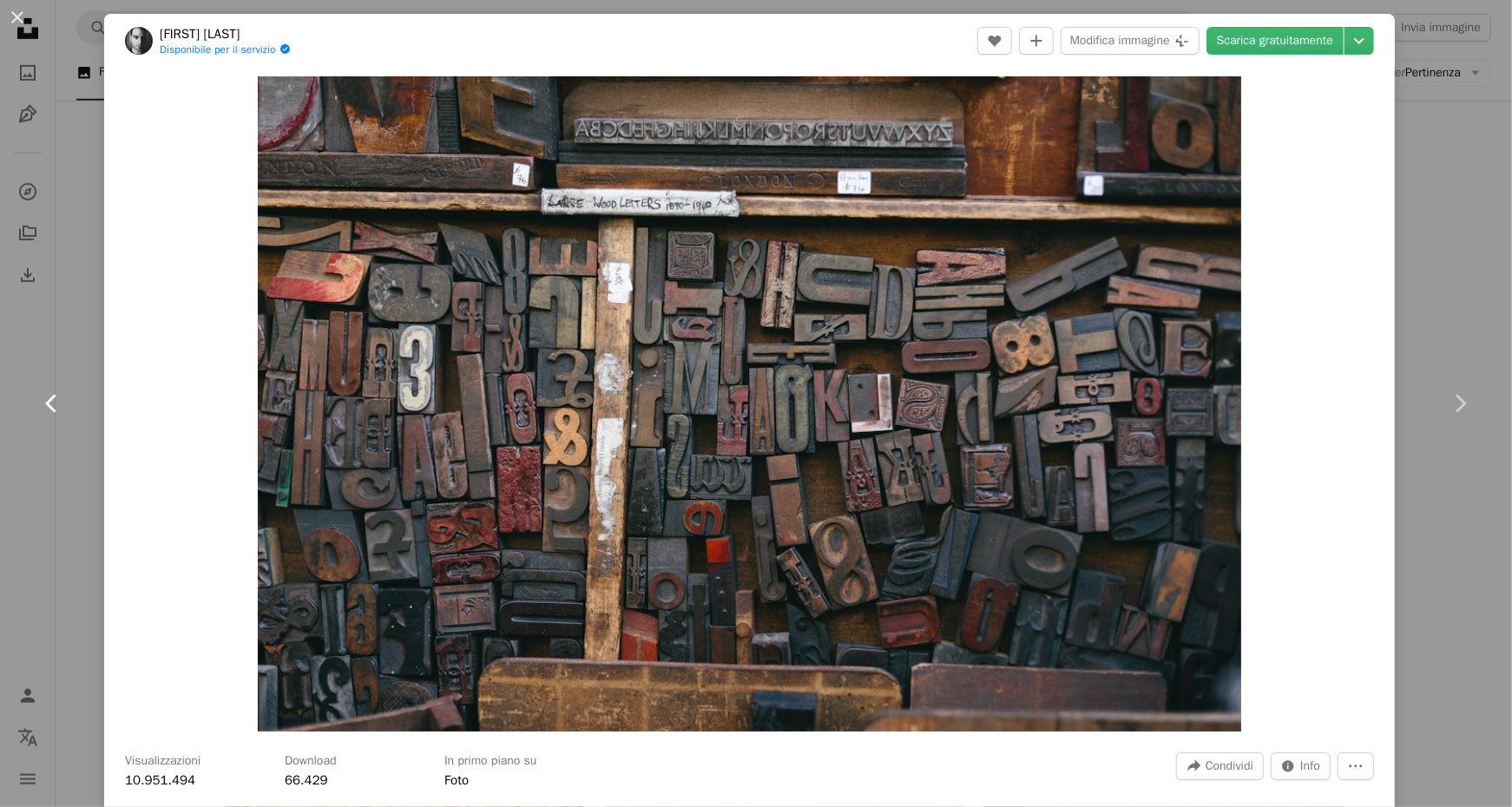 click 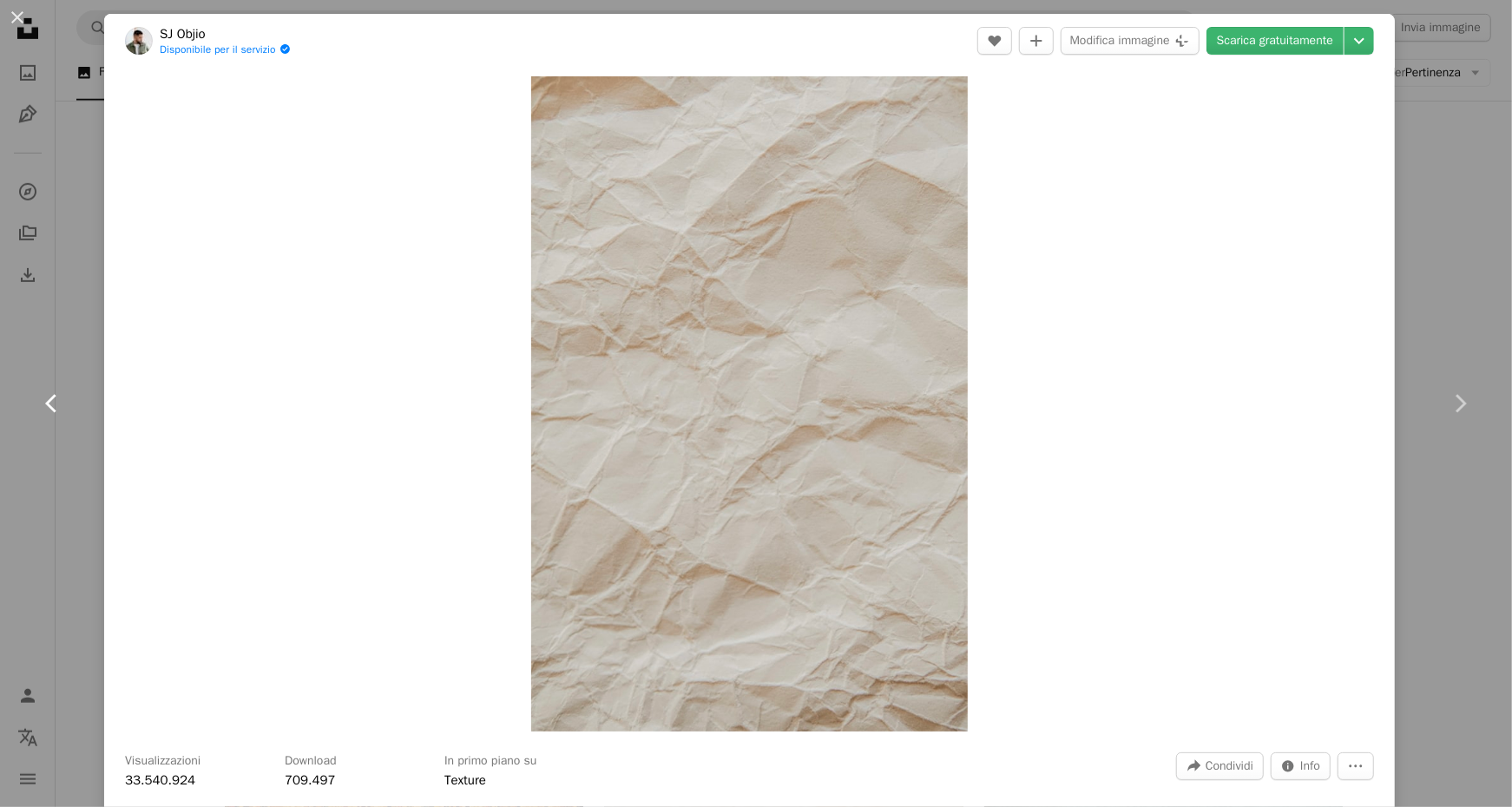 click 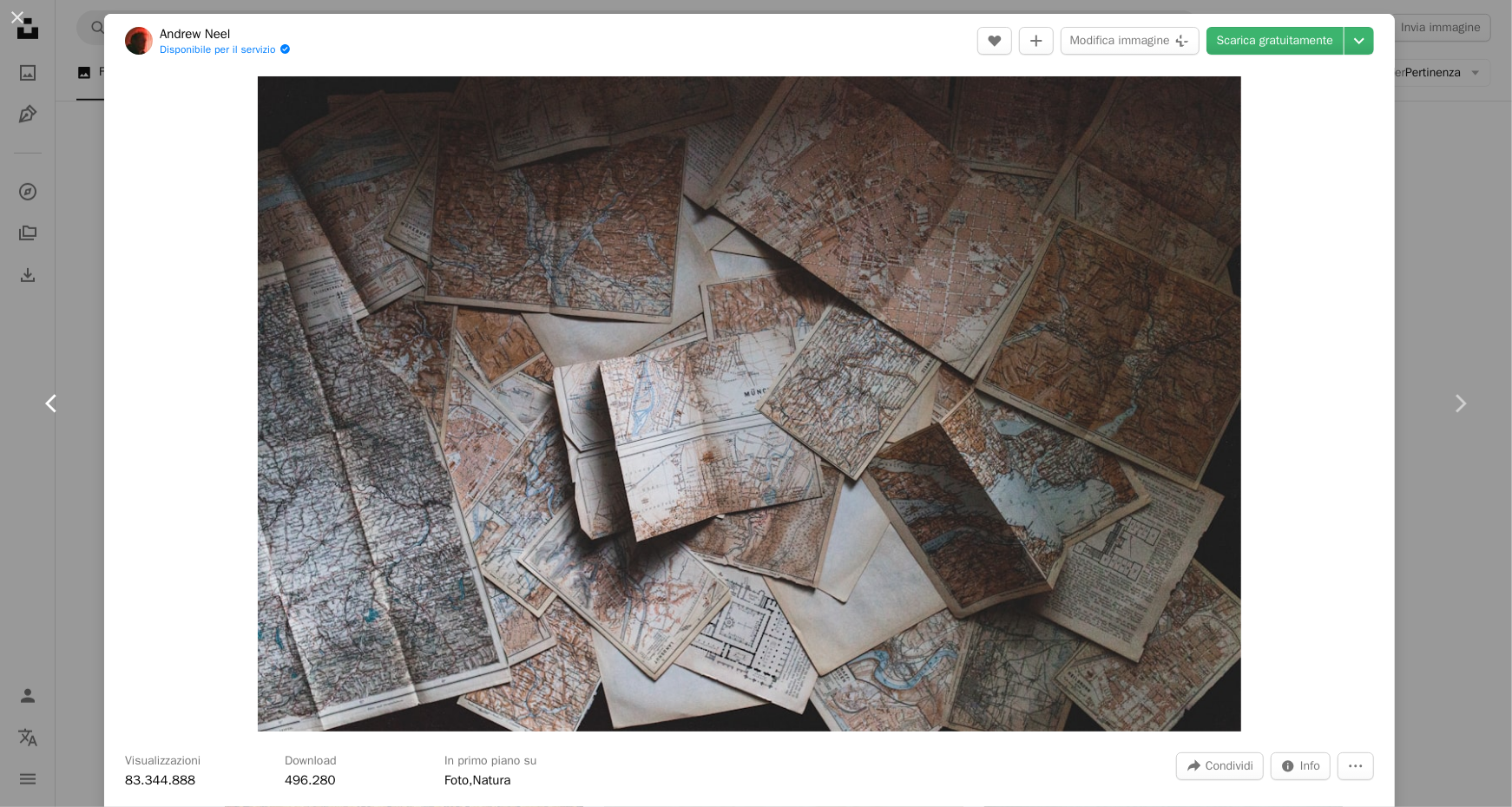 click 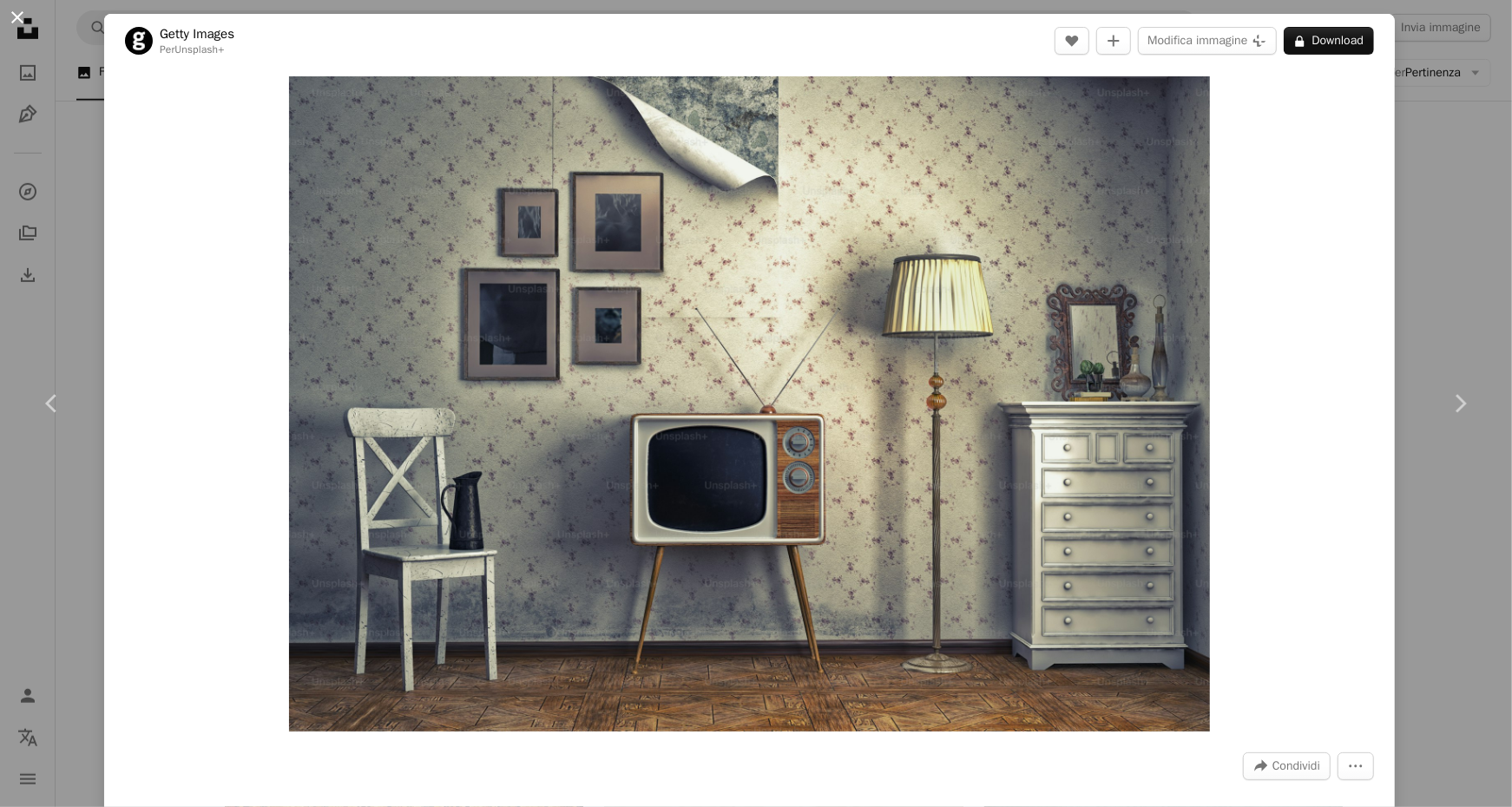 click on "An X shape" at bounding box center [17, 17] 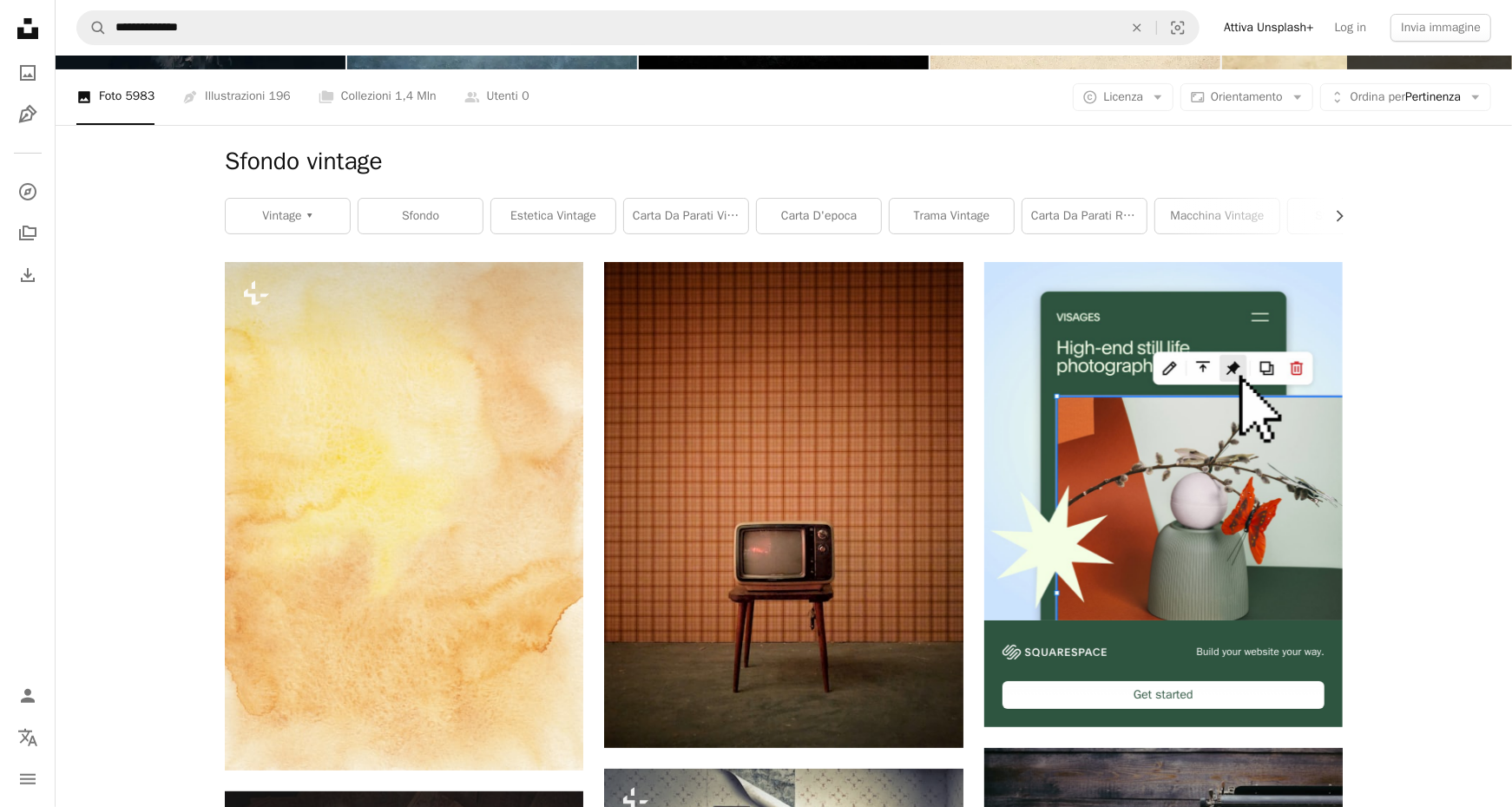 scroll, scrollTop: 176, scrollLeft: 0, axis: vertical 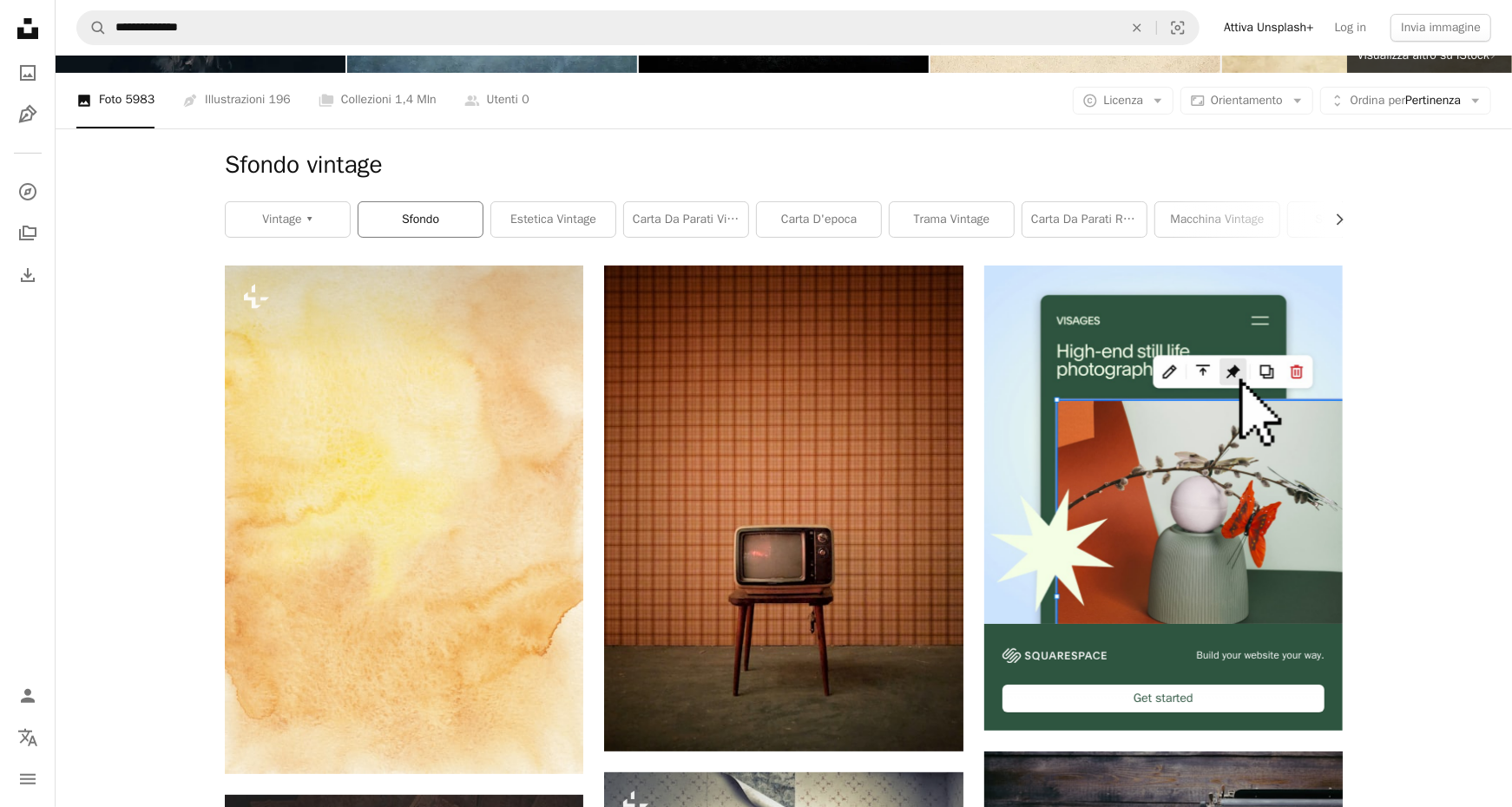 click on "sfondo" at bounding box center (420, 220) 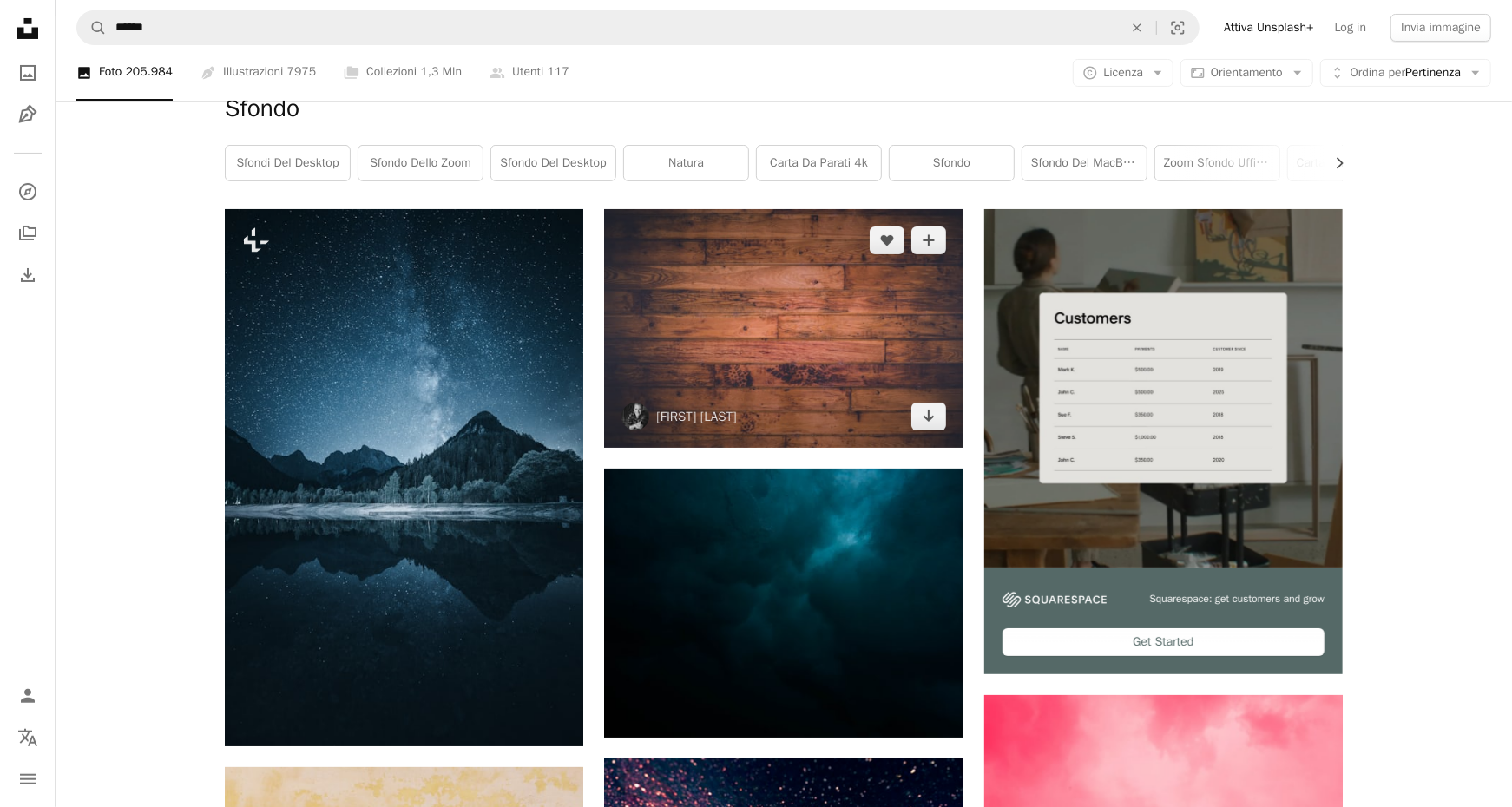scroll, scrollTop: 0, scrollLeft: 0, axis: both 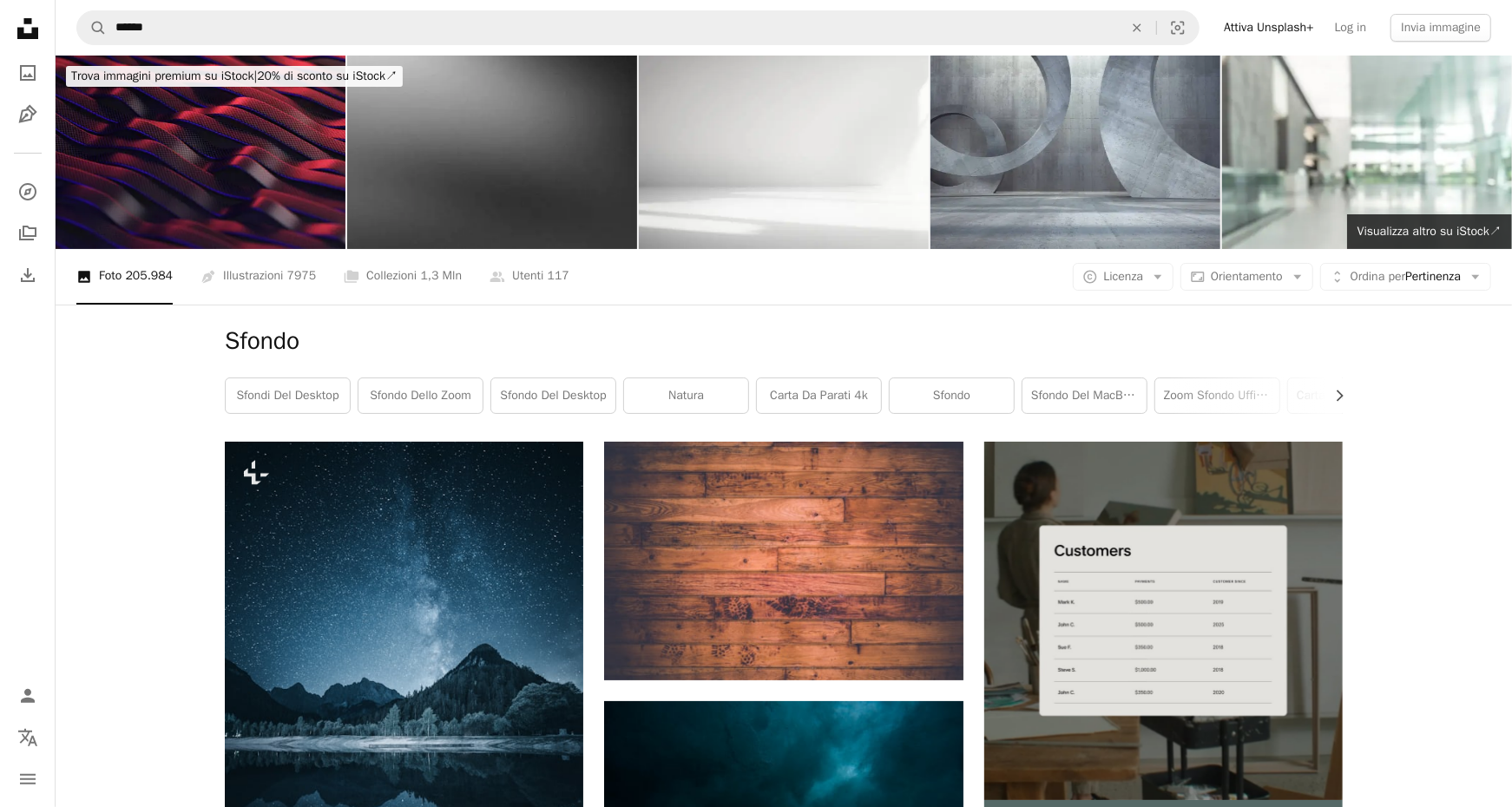 click at bounding box center [492, 152] 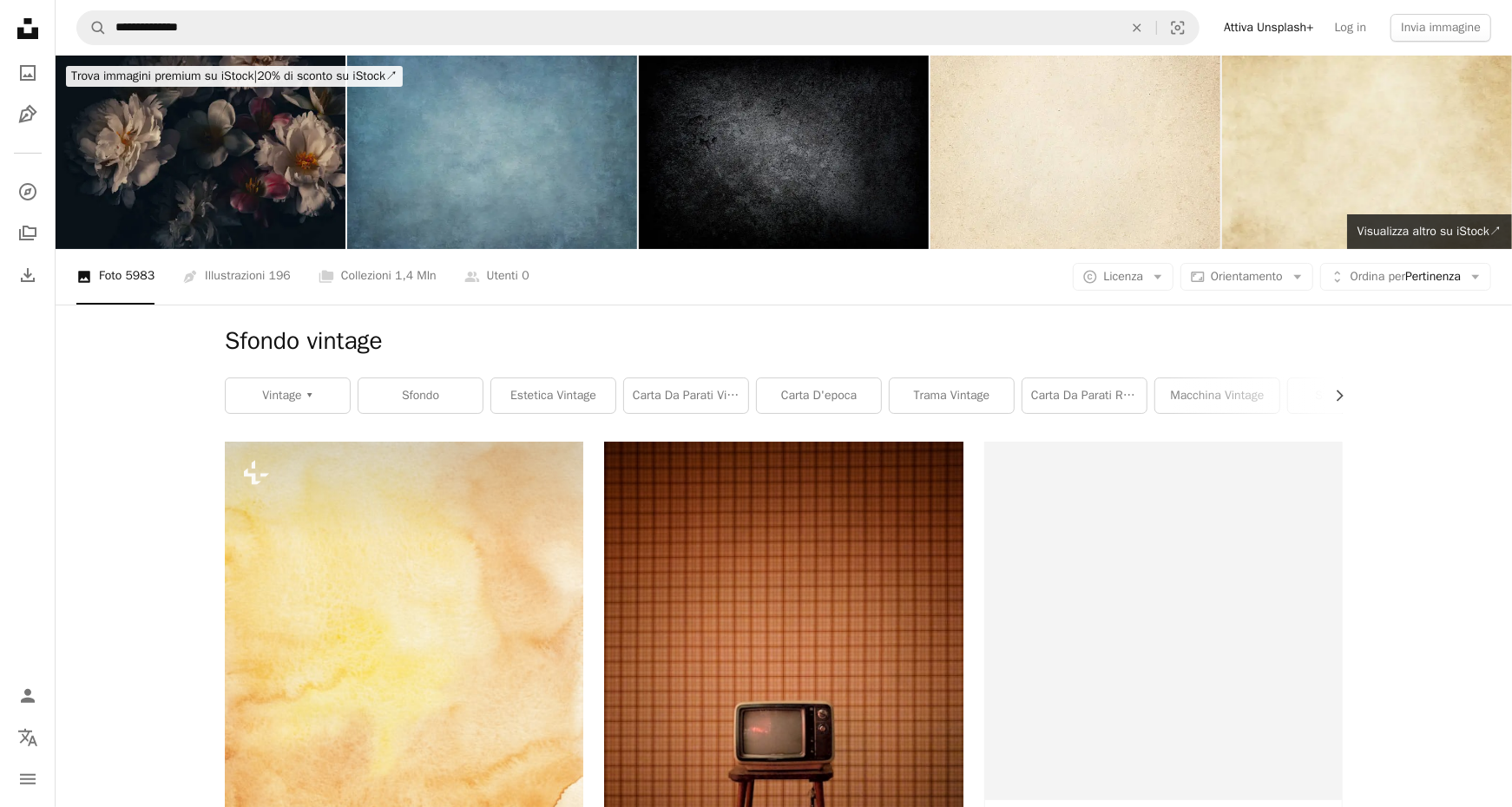 scroll, scrollTop: 176, scrollLeft: 0, axis: vertical 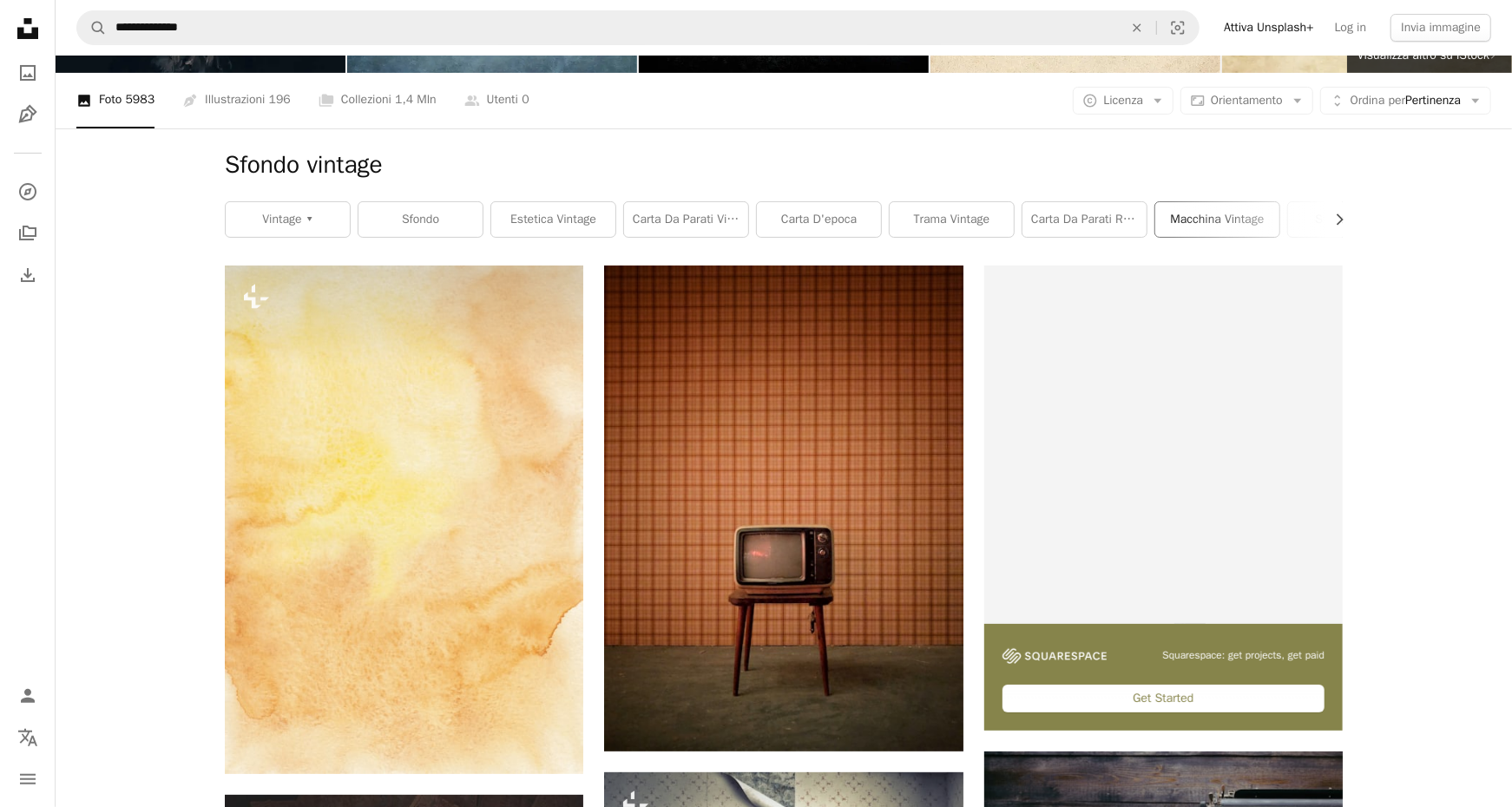 click on "macchina vintage" at bounding box center (1217, 220) 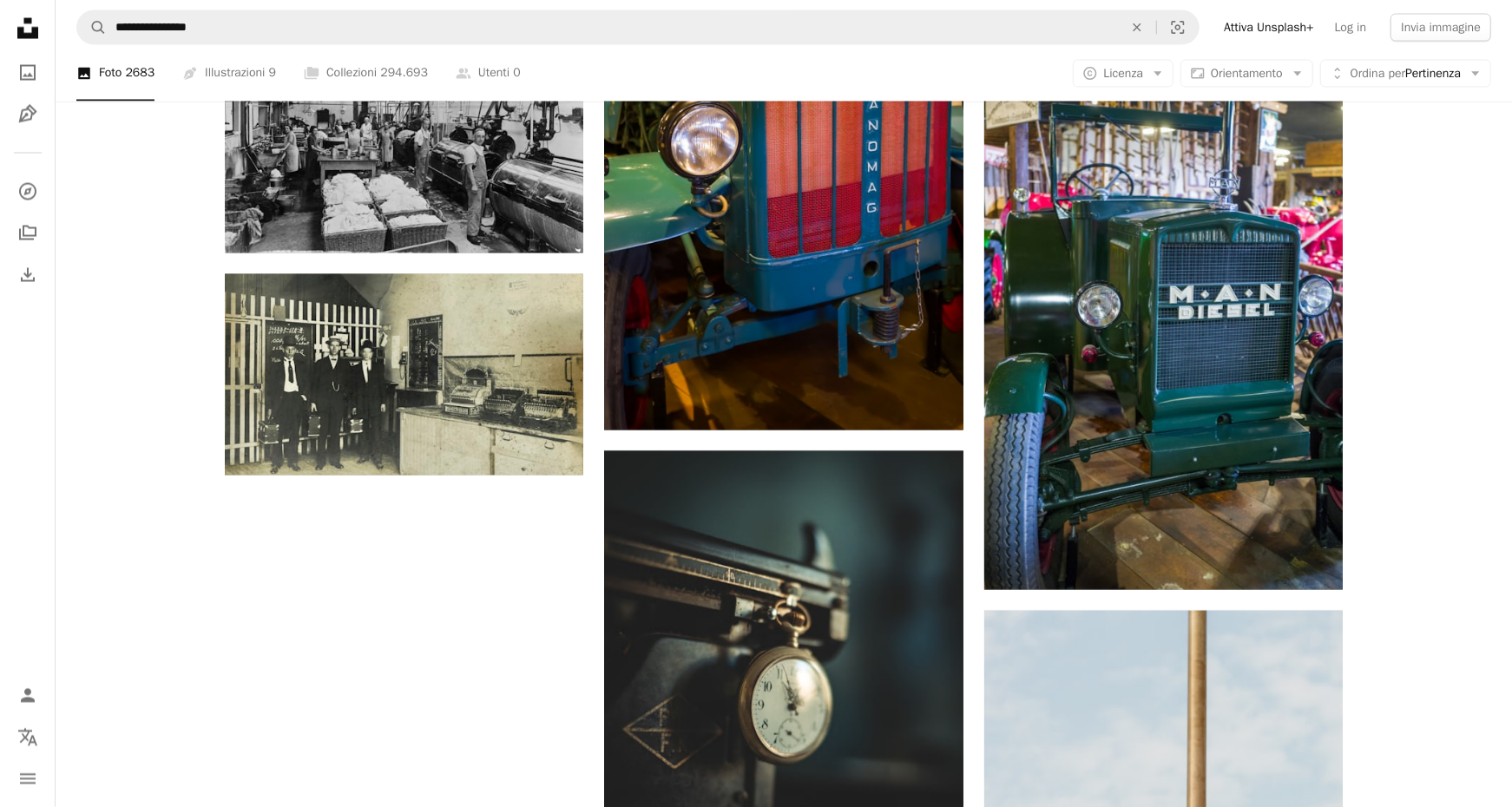scroll, scrollTop: 3539, scrollLeft: 0, axis: vertical 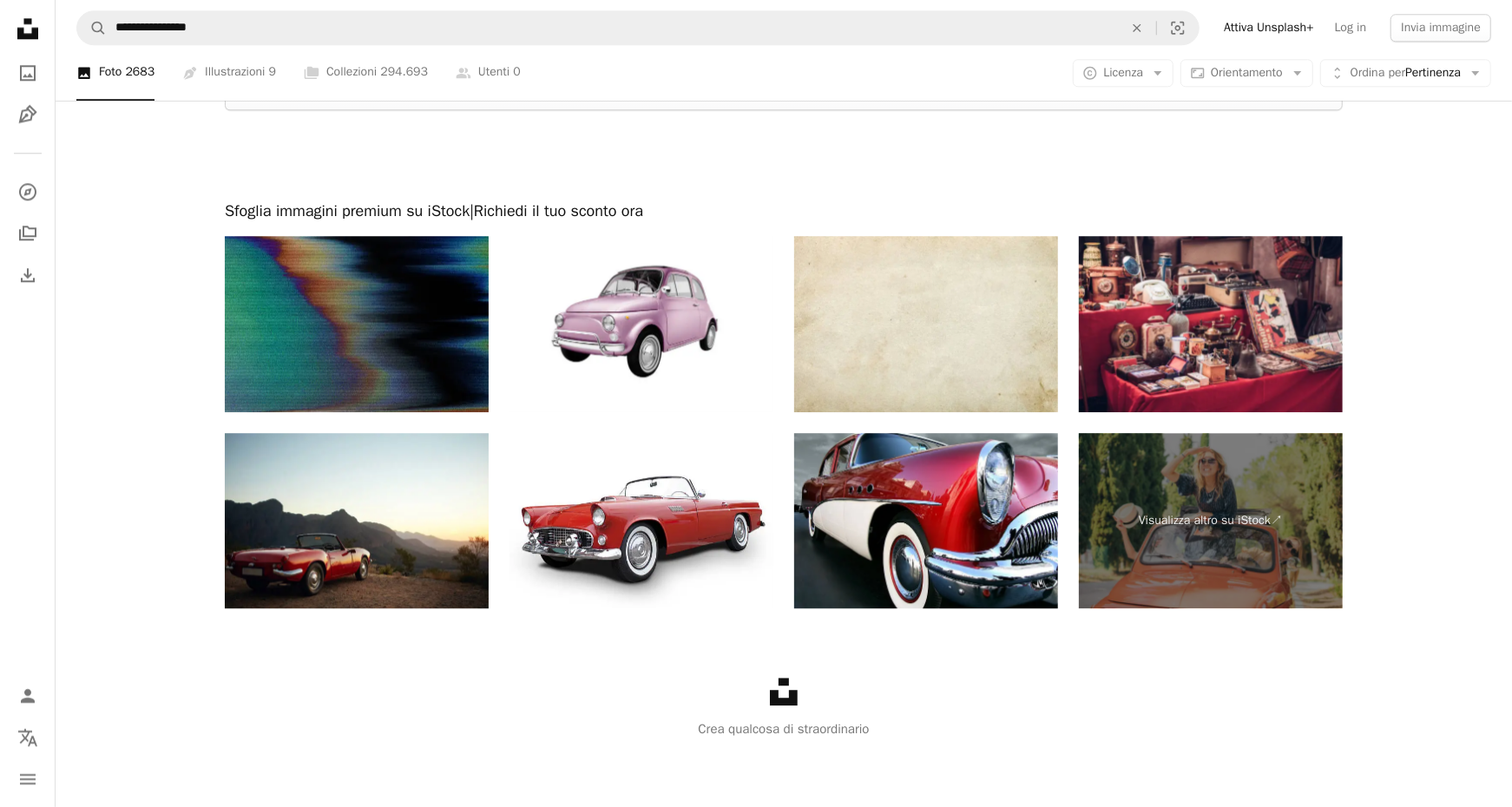 click on "Unsplash logo" 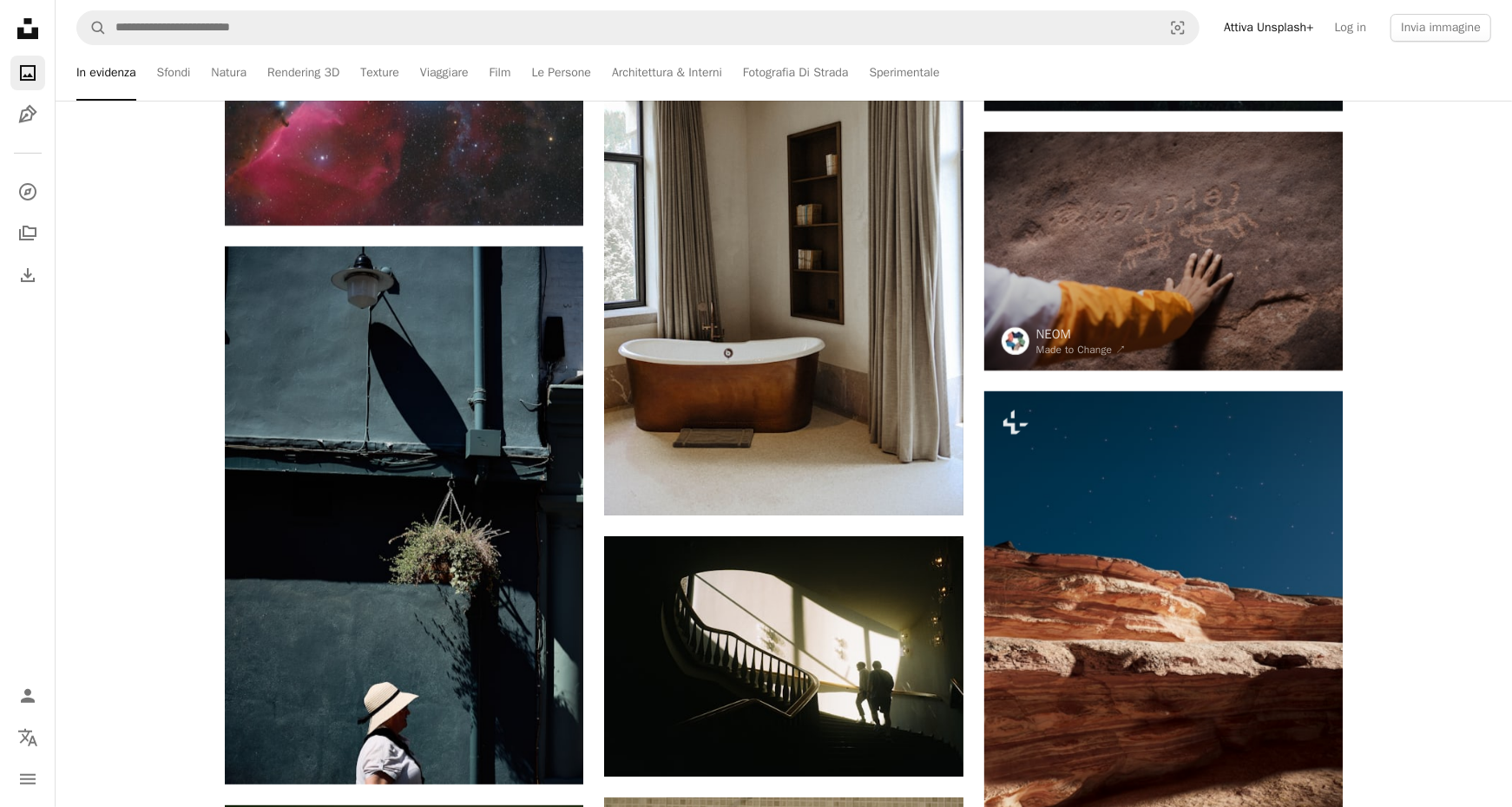 scroll, scrollTop: 14979, scrollLeft: 0, axis: vertical 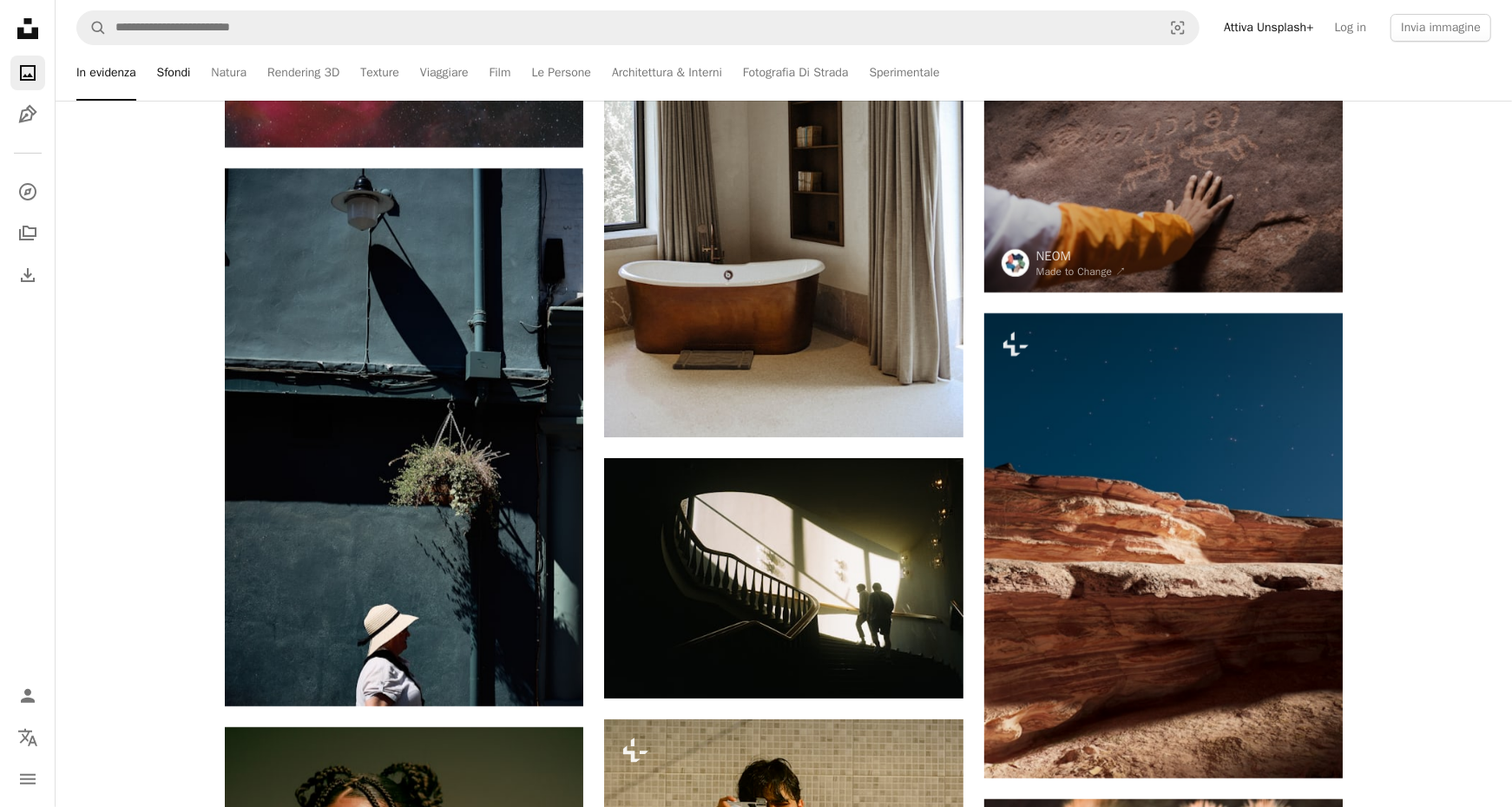 click on "Sfondi" at bounding box center (174, 73) 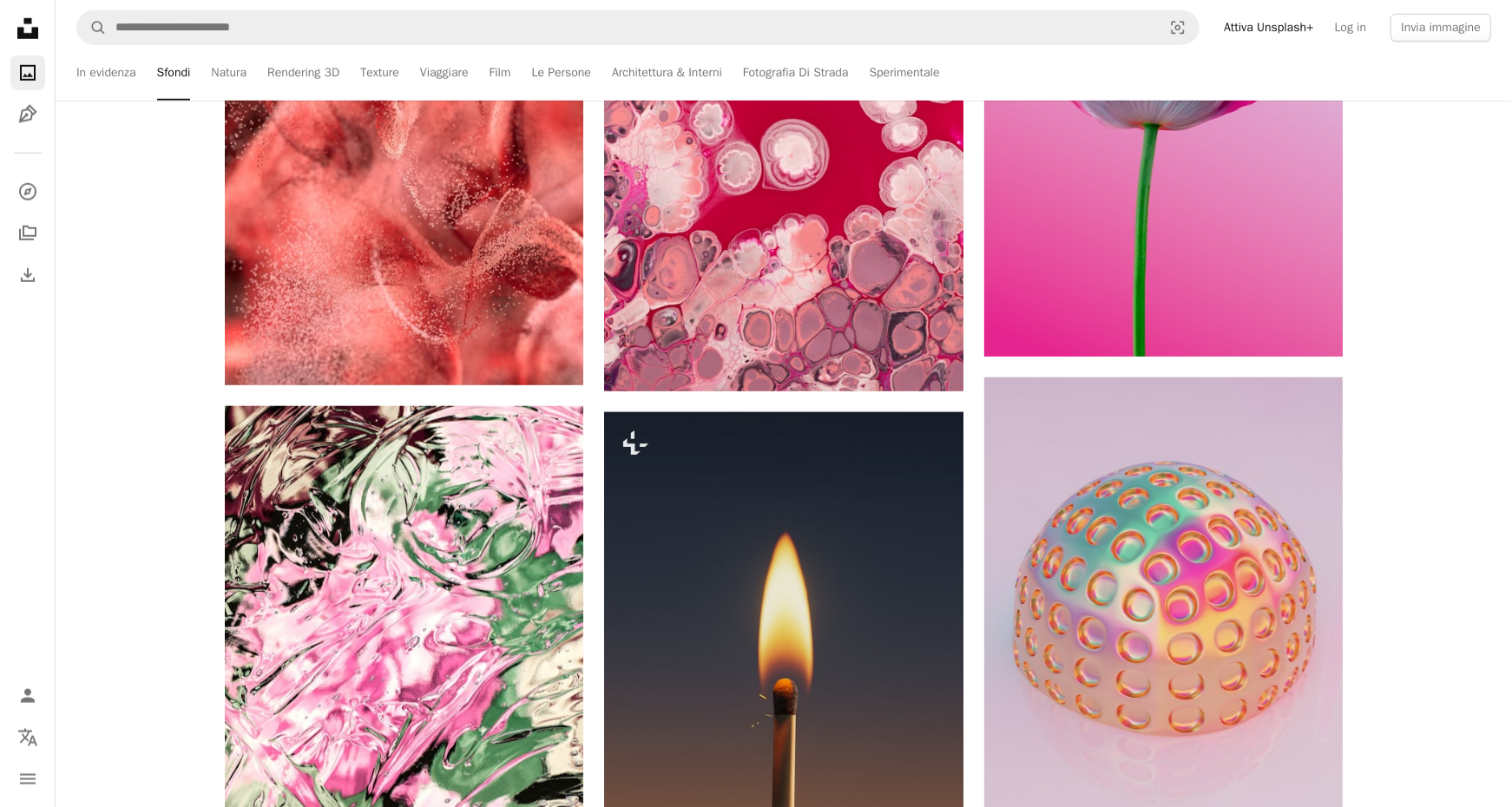 scroll, scrollTop: 2255, scrollLeft: 0, axis: vertical 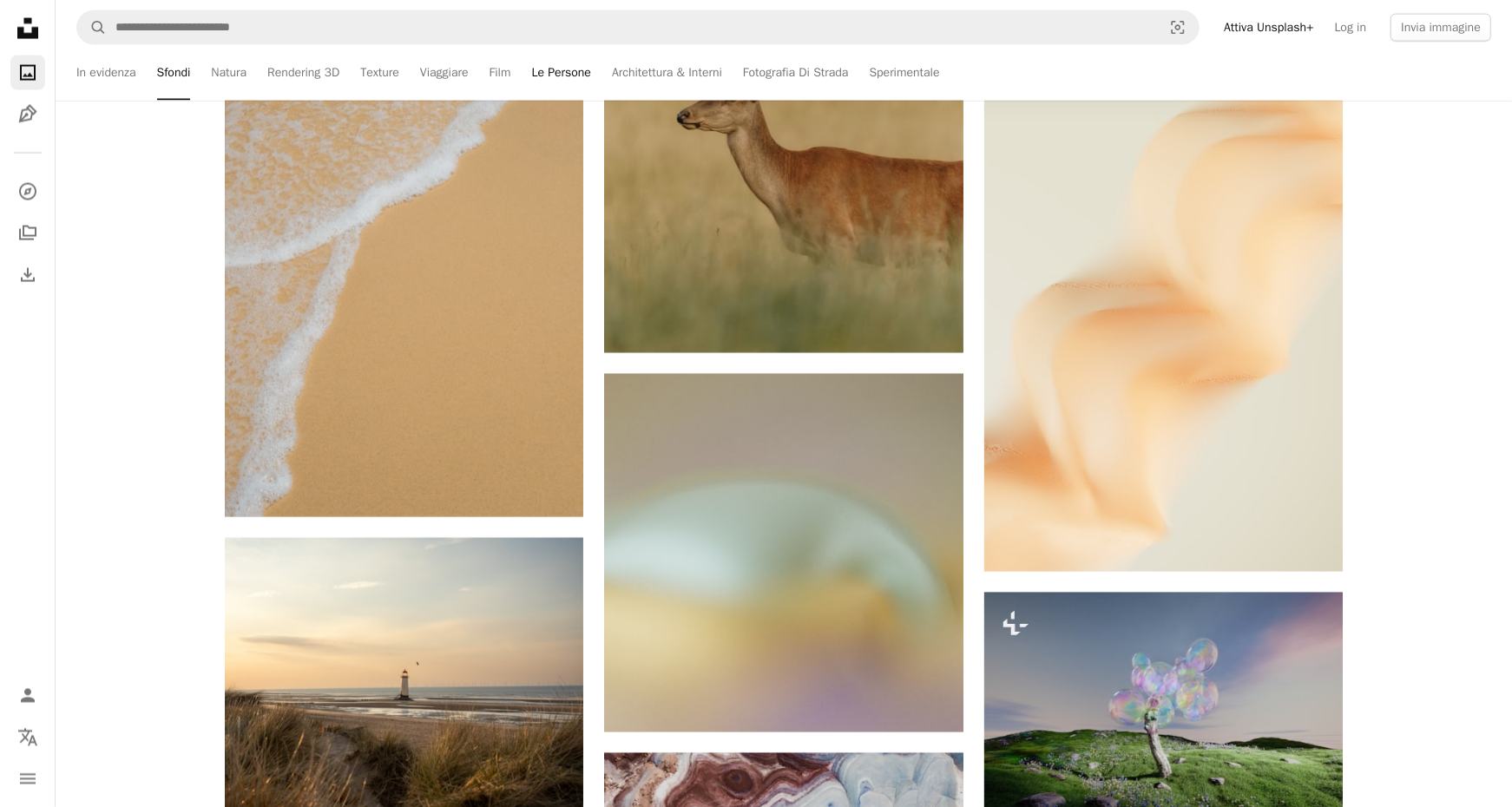 click on "Le Persone" at bounding box center [562, 73] 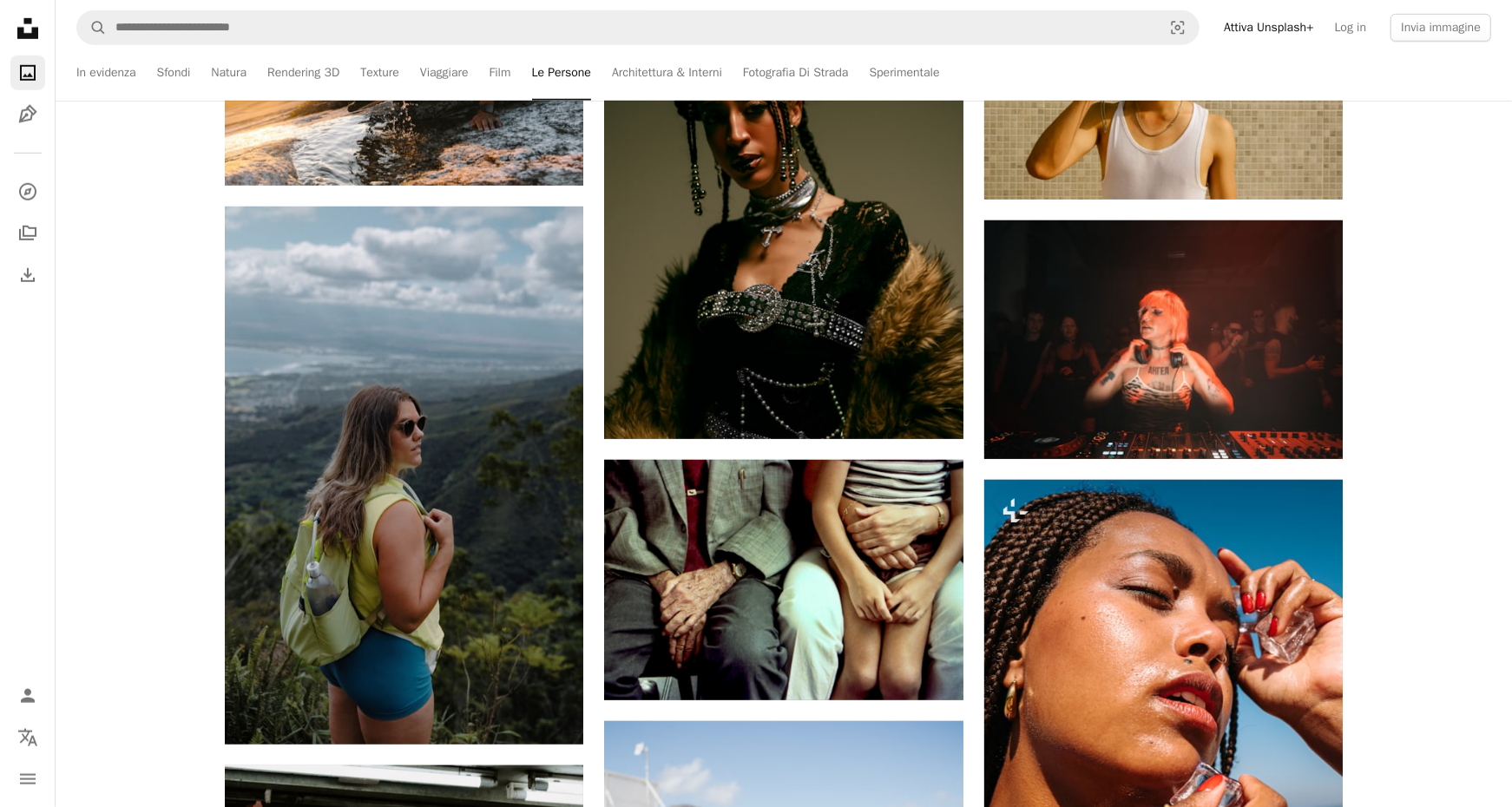 scroll, scrollTop: 1066, scrollLeft: 0, axis: vertical 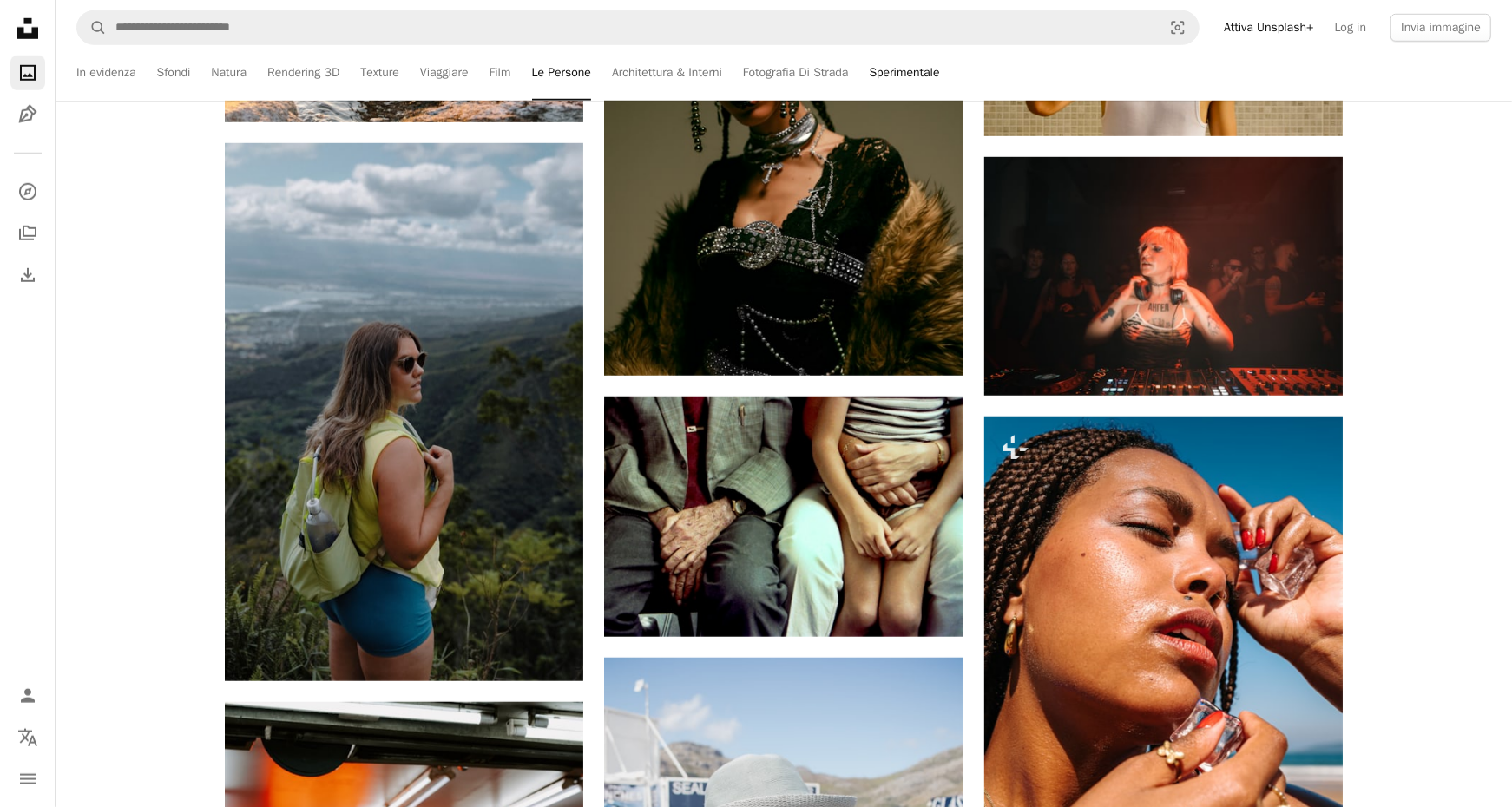 click on "Sperimentale" at bounding box center [904, 73] 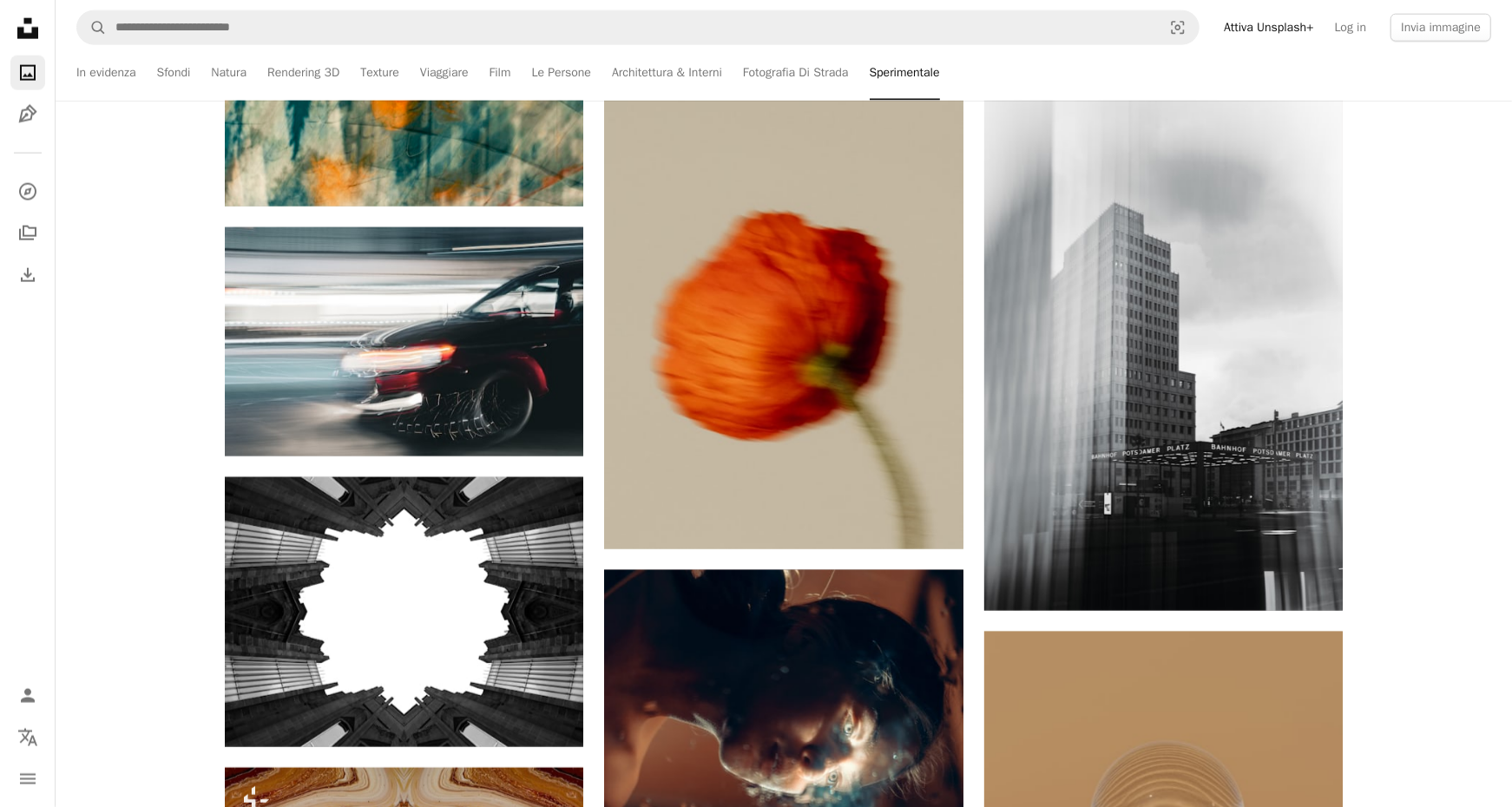 scroll, scrollTop: 1860, scrollLeft: 0, axis: vertical 